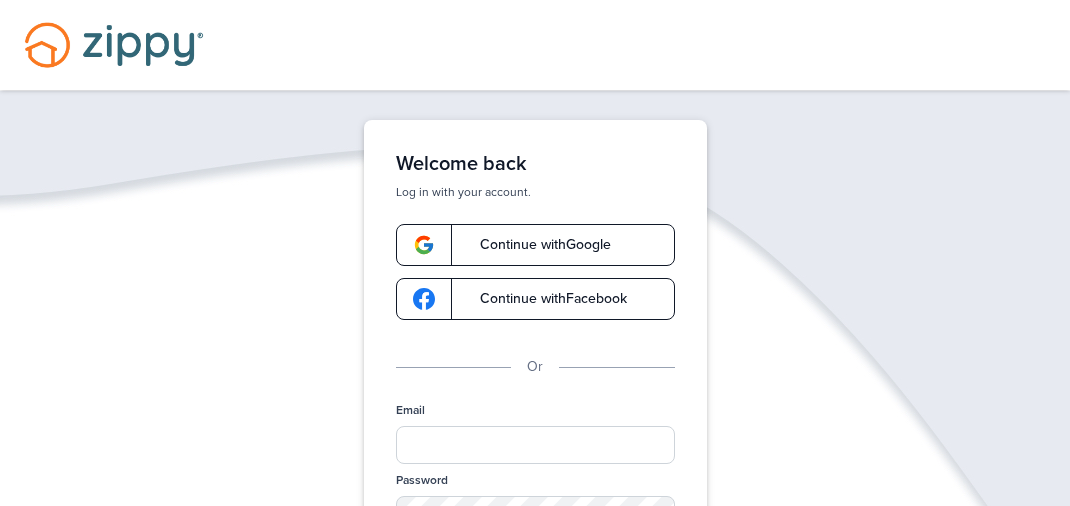 scroll, scrollTop: 0, scrollLeft: 0, axis: both 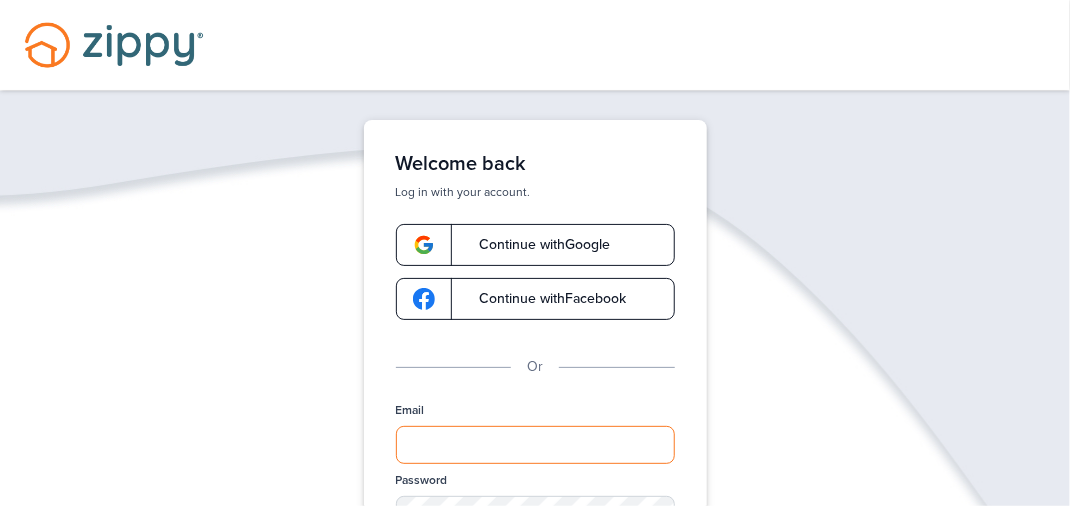 type on "**********" 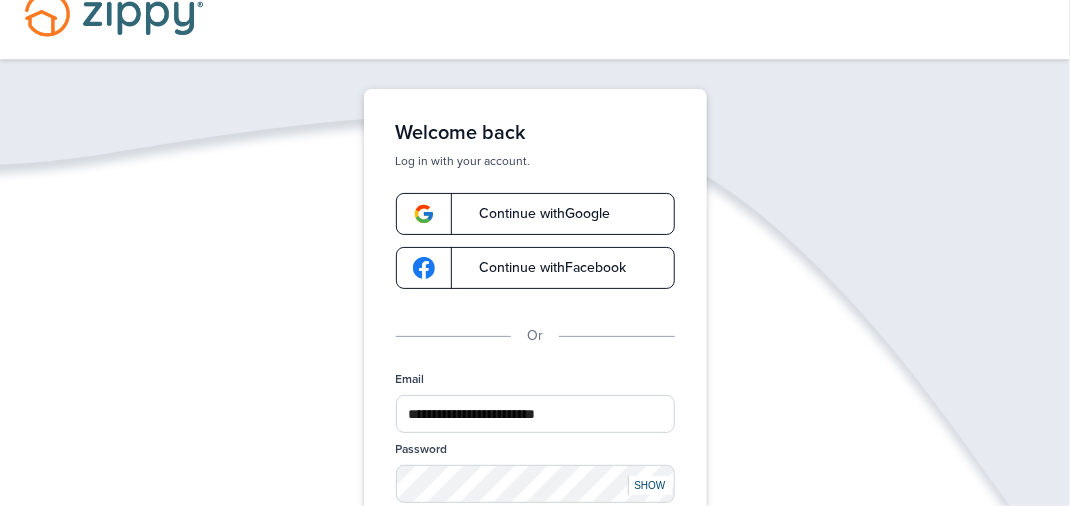 scroll, scrollTop: 55, scrollLeft: 0, axis: vertical 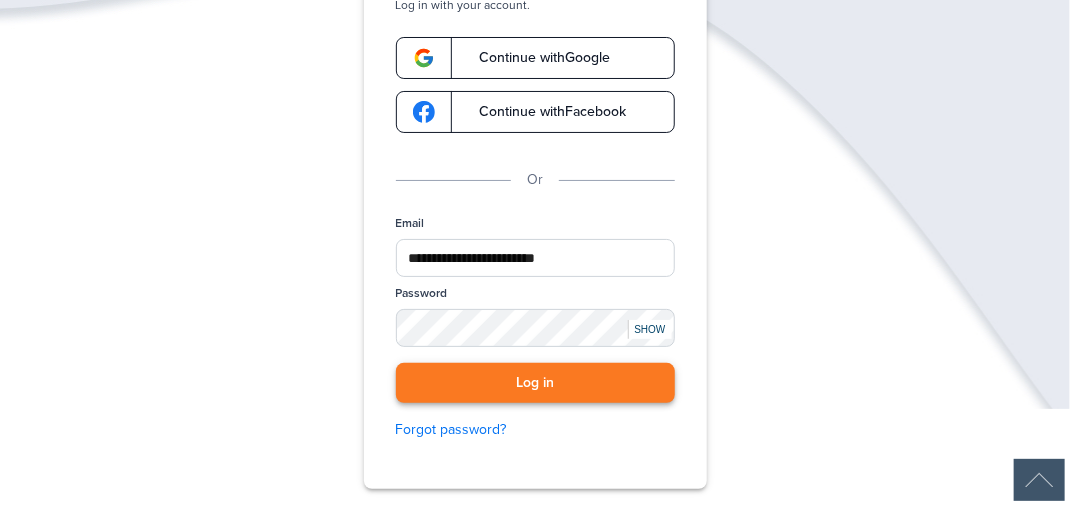 click on "Log in" at bounding box center (535, 383) 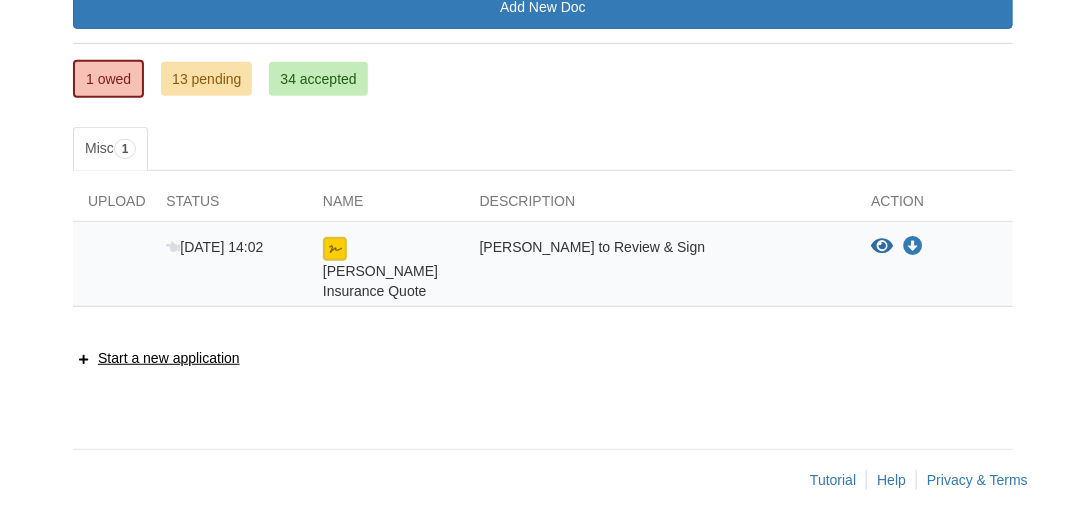 scroll, scrollTop: 306, scrollLeft: 0, axis: vertical 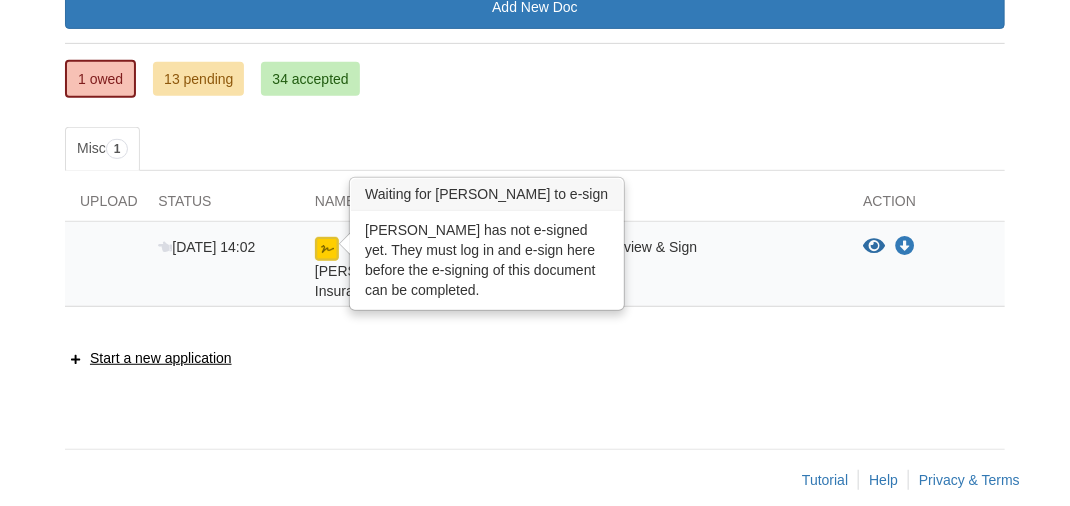 click at bounding box center [327, 249] 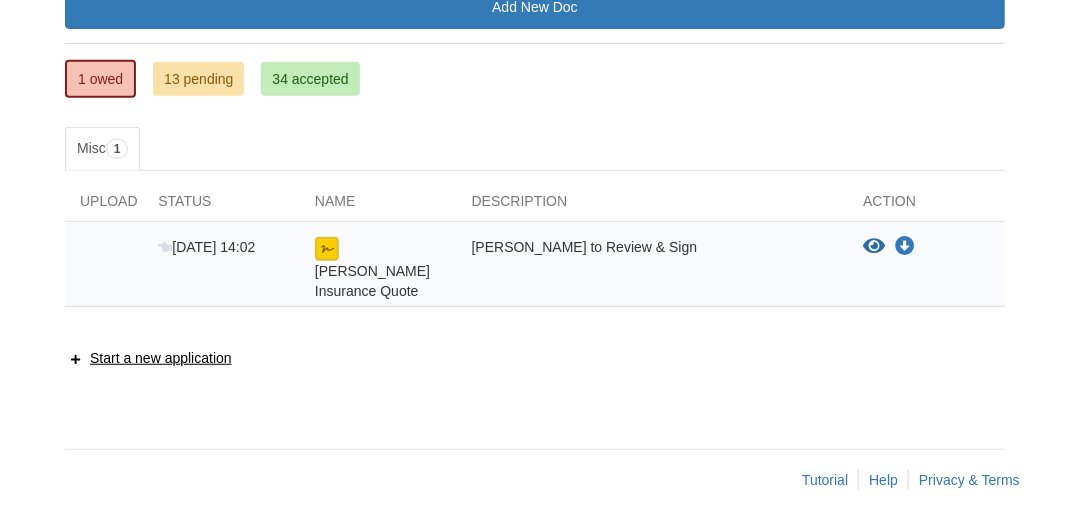 click on "[PERSON_NAME] Insurance Quote" at bounding box center [378, 269] 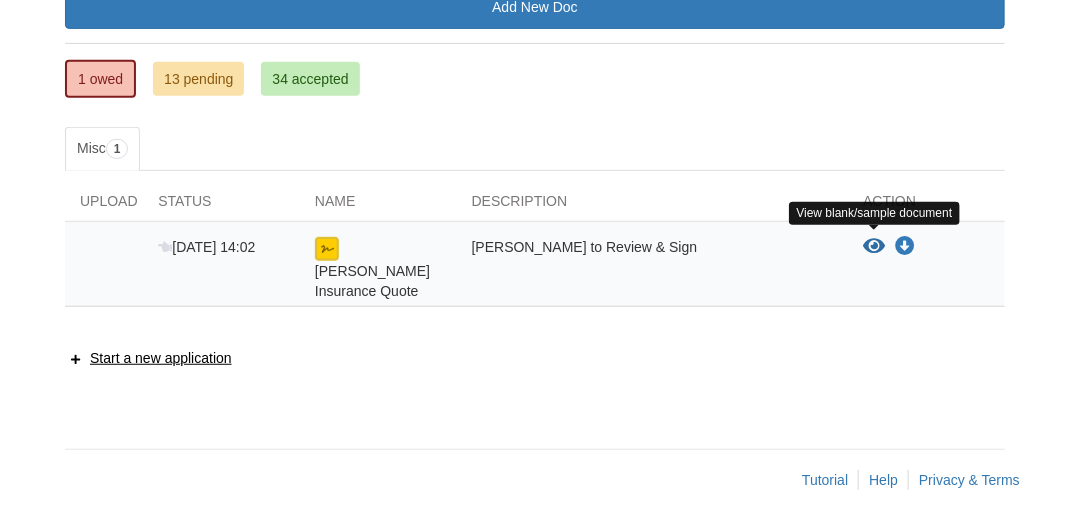 click at bounding box center [874, 247] 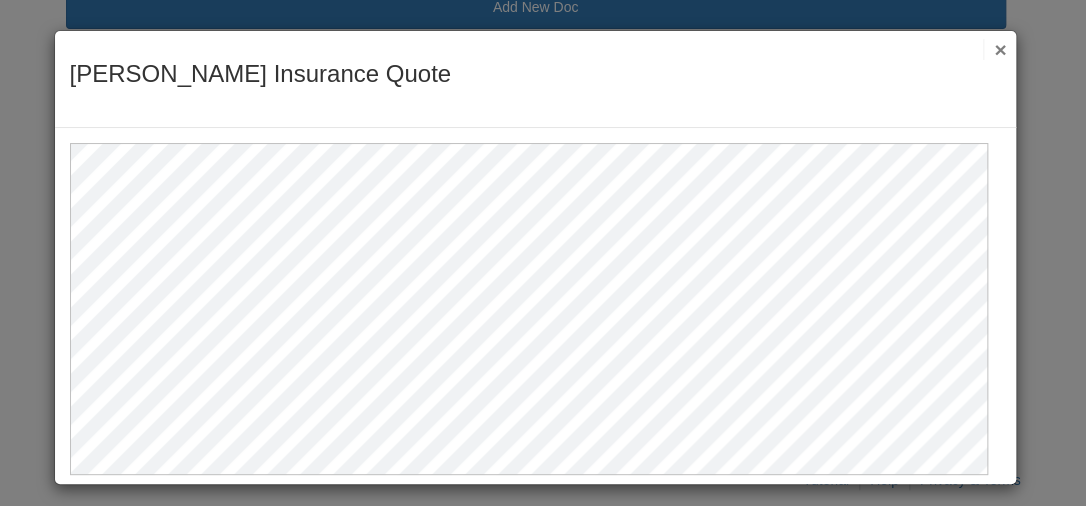 click at bounding box center (536, 301) 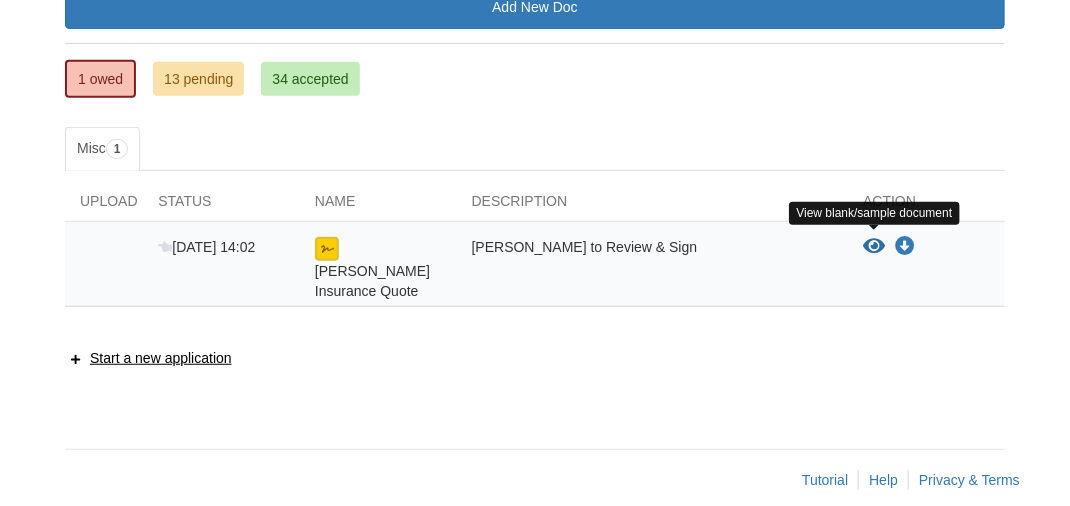 click at bounding box center [874, 247] 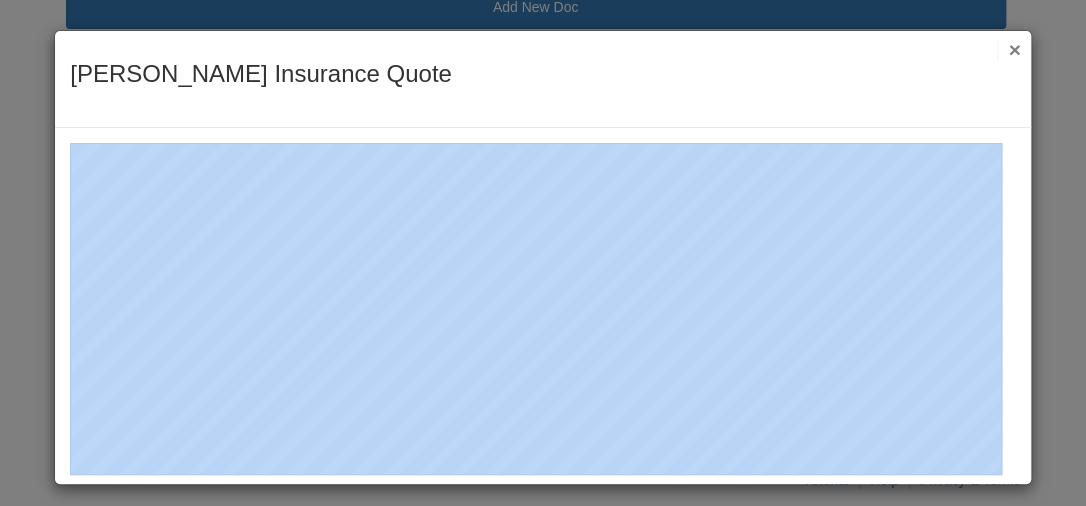 drag, startPoint x: 996, startPoint y: 140, endPoint x: 1037, endPoint y: 216, distance: 86.35392 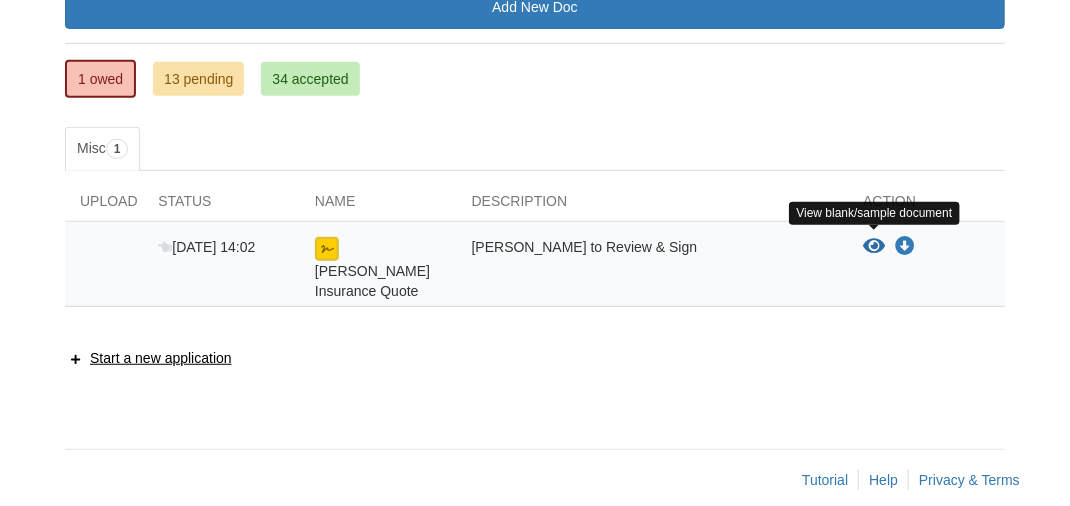click at bounding box center (874, 247) 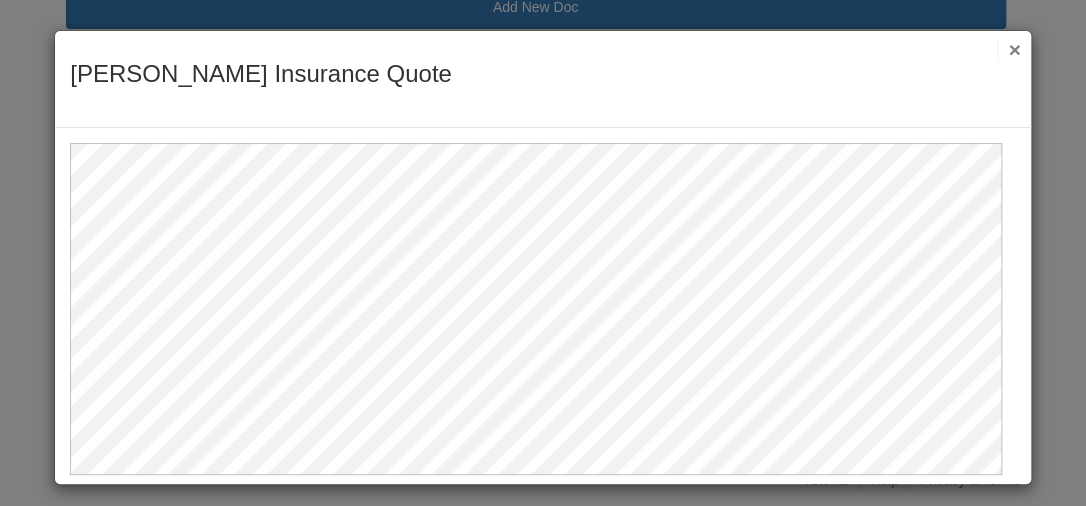 click on "×" at bounding box center [1008, 49] 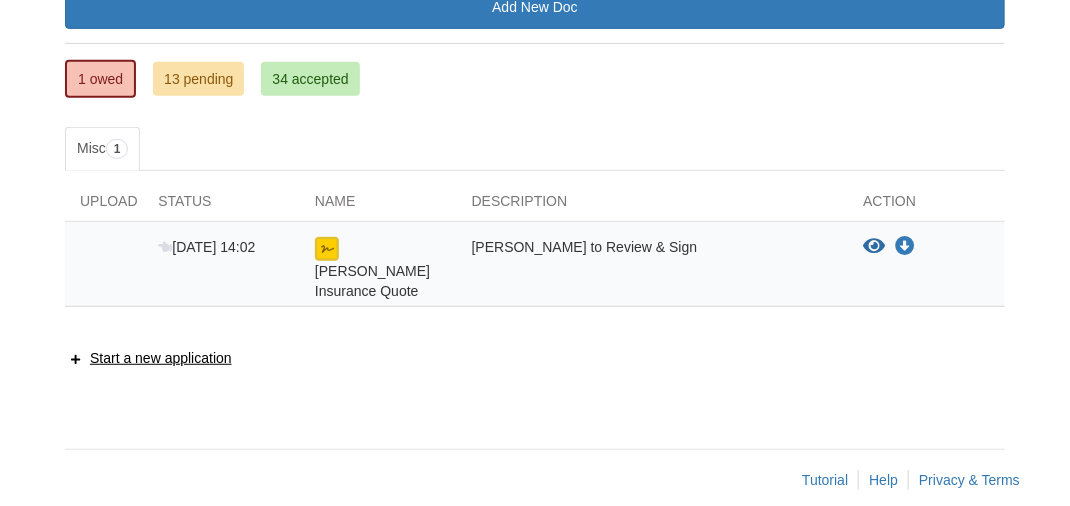click at bounding box center (327, 249) 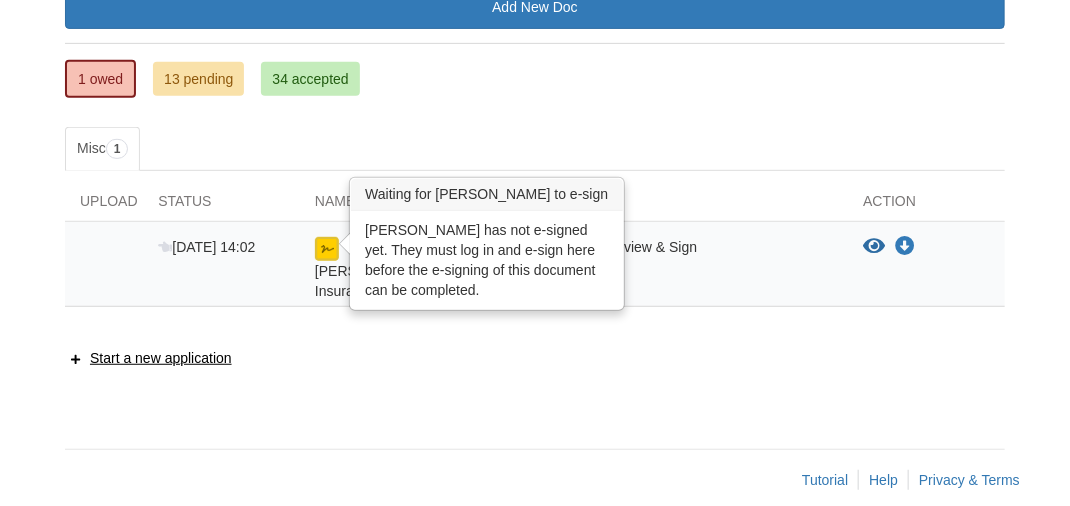 click at bounding box center (327, 249) 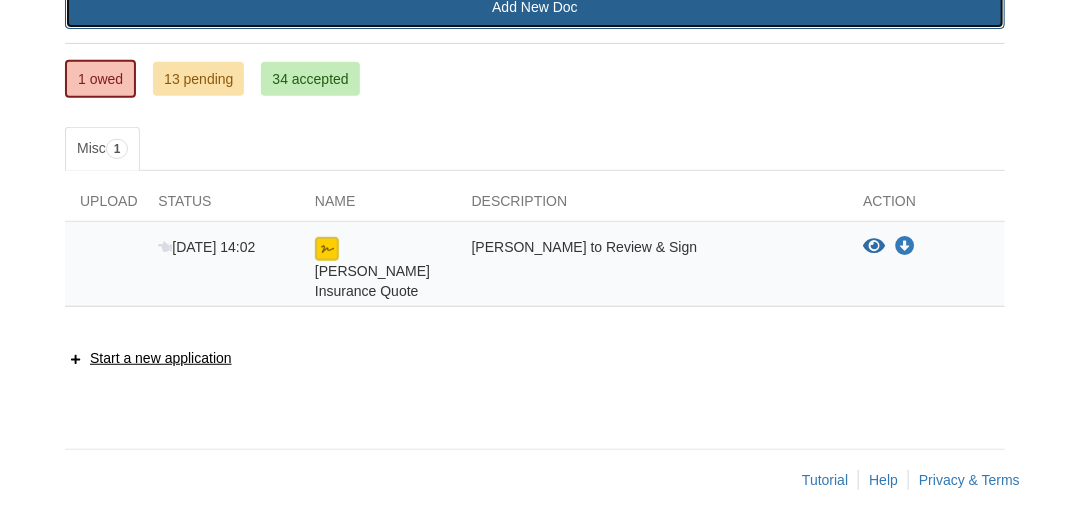click on "Add New Doc" at bounding box center [535, 7] 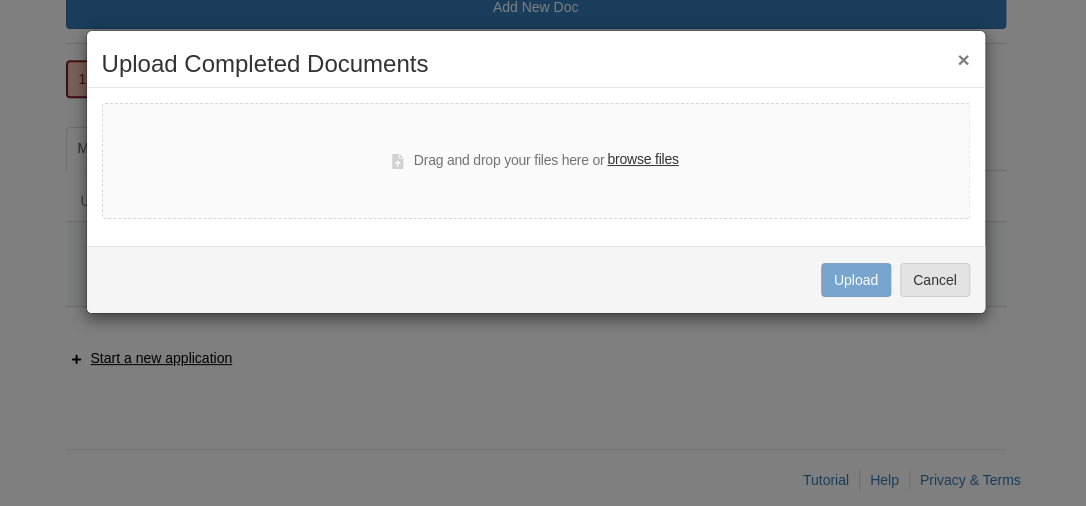 click on "browse files" at bounding box center (642, 160) 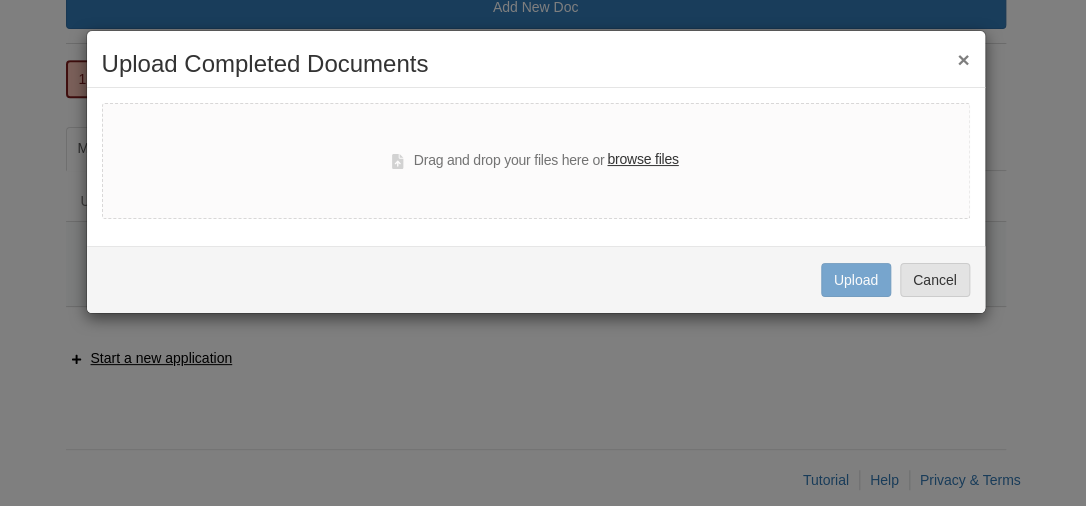 select on "****" 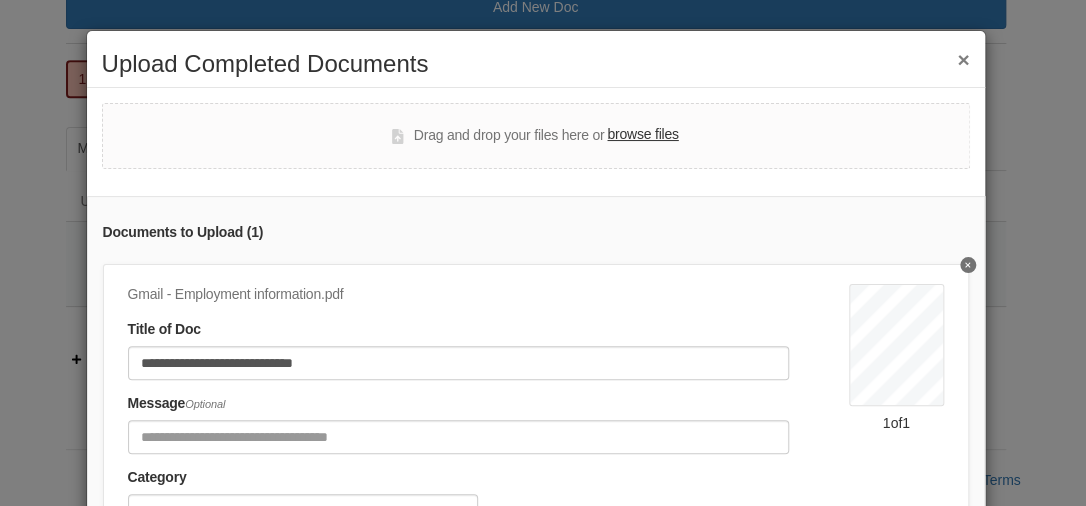 scroll, scrollTop: 4, scrollLeft: 0, axis: vertical 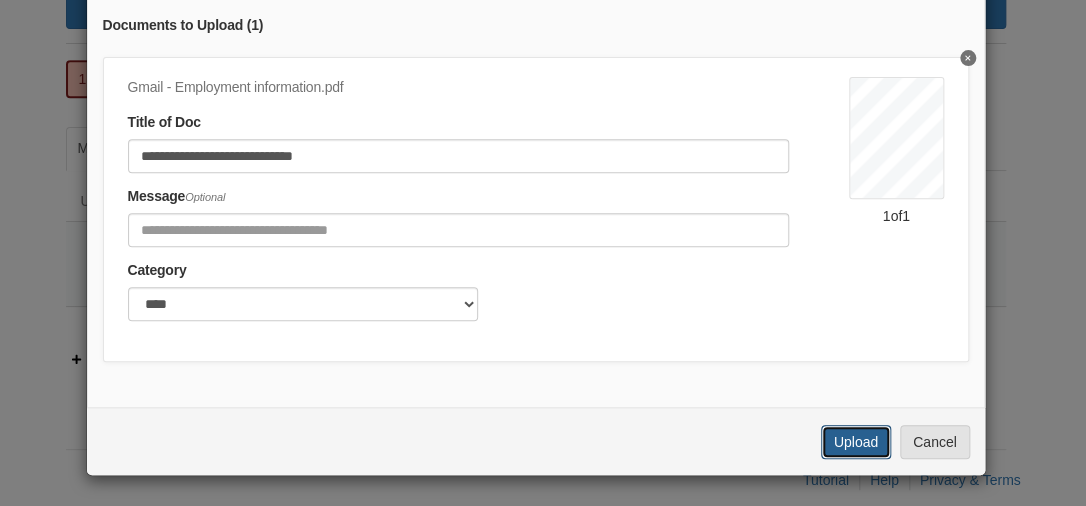 click on "Upload" at bounding box center [856, 442] 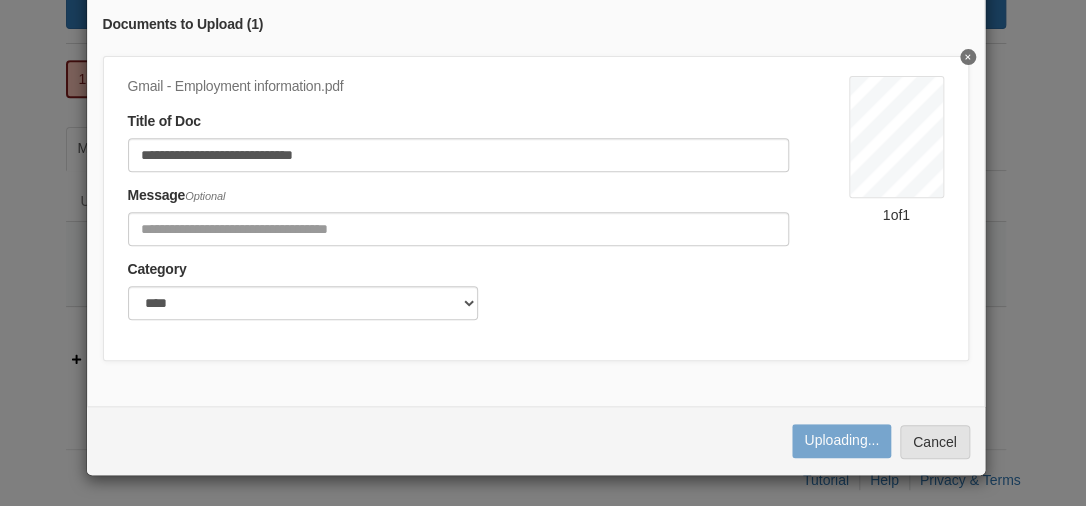 scroll, scrollTop: 180, scrollLeft: 0, axis: vertical 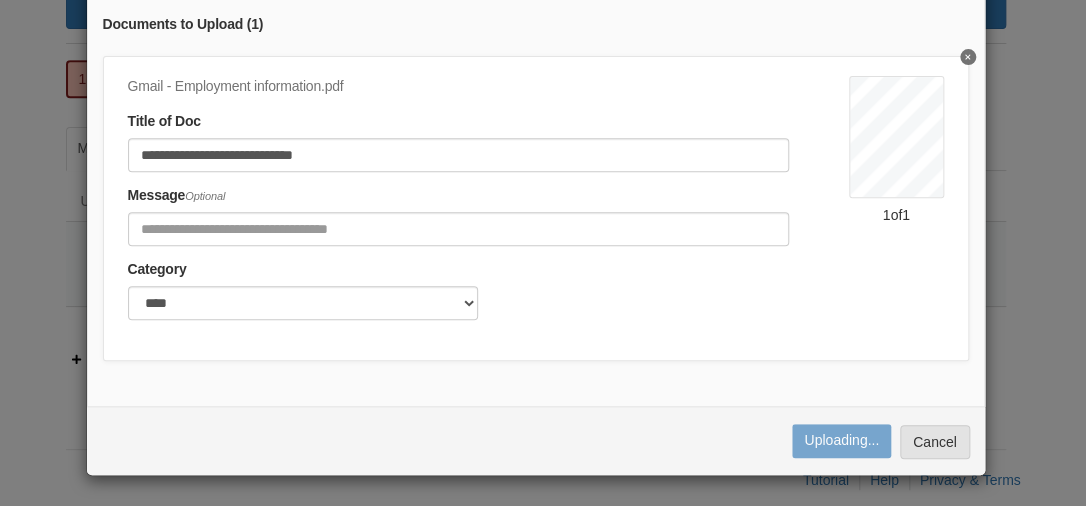 click on "**********" at bounding box center (488, 204) 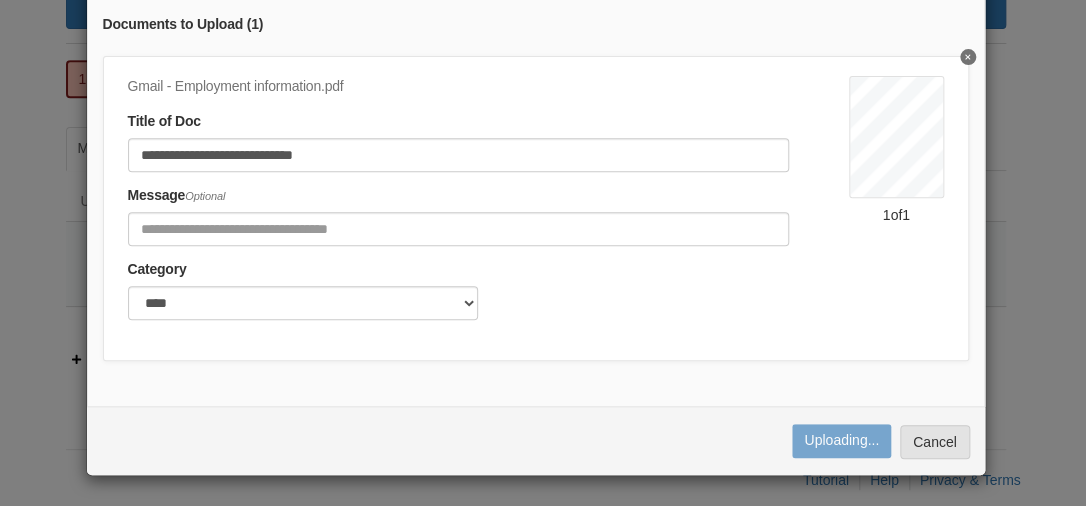click on "Uploading..." at bounding box center [841, 440] 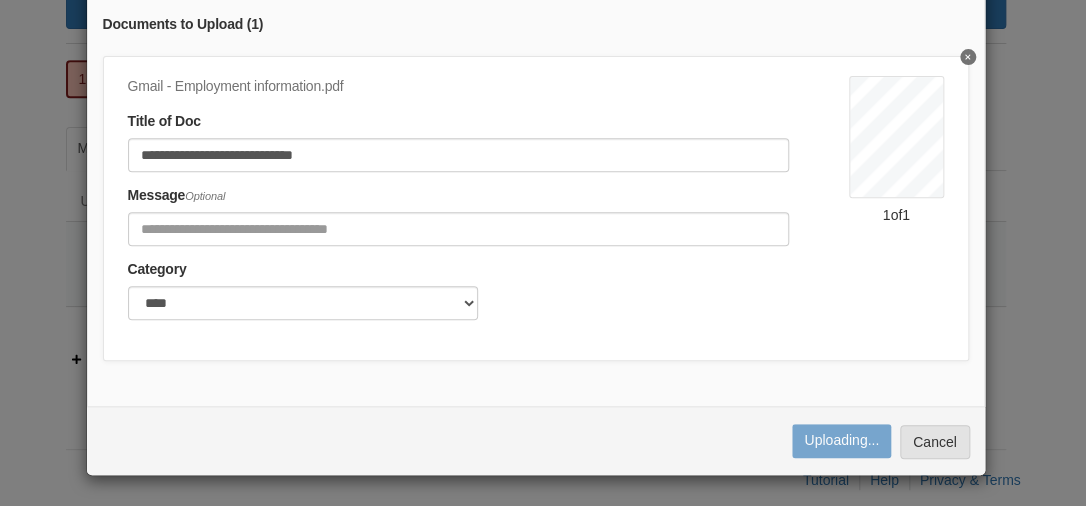 click on "**********" 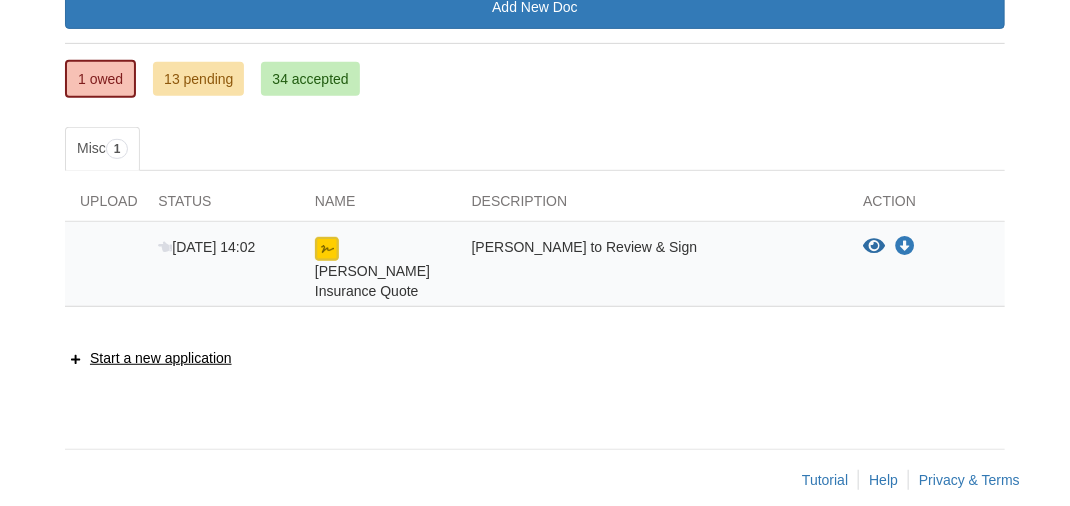 scroll, scrollTop: 306, scrollLeft: 0, axis: vertical 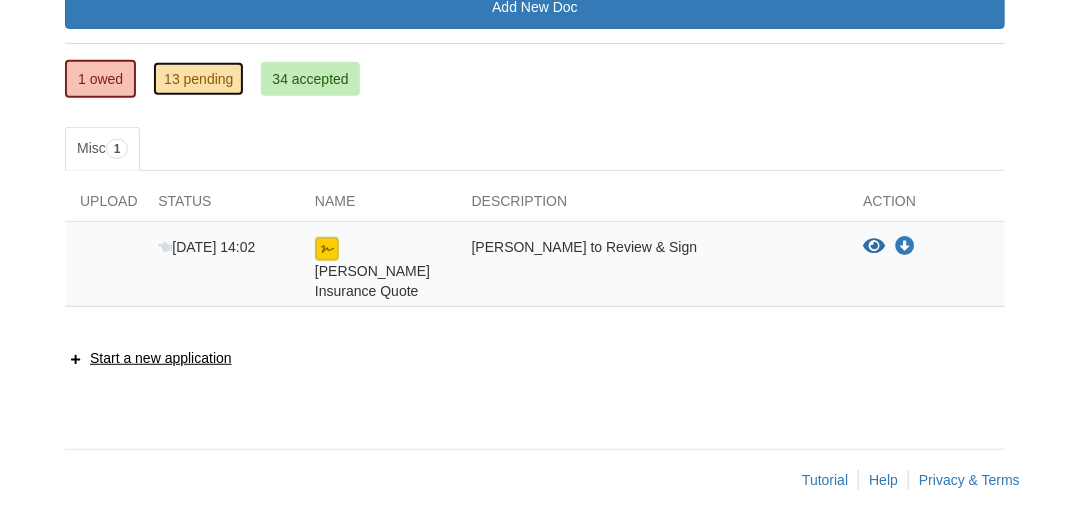 click on "13 pending" at bounding box center [198, 79] 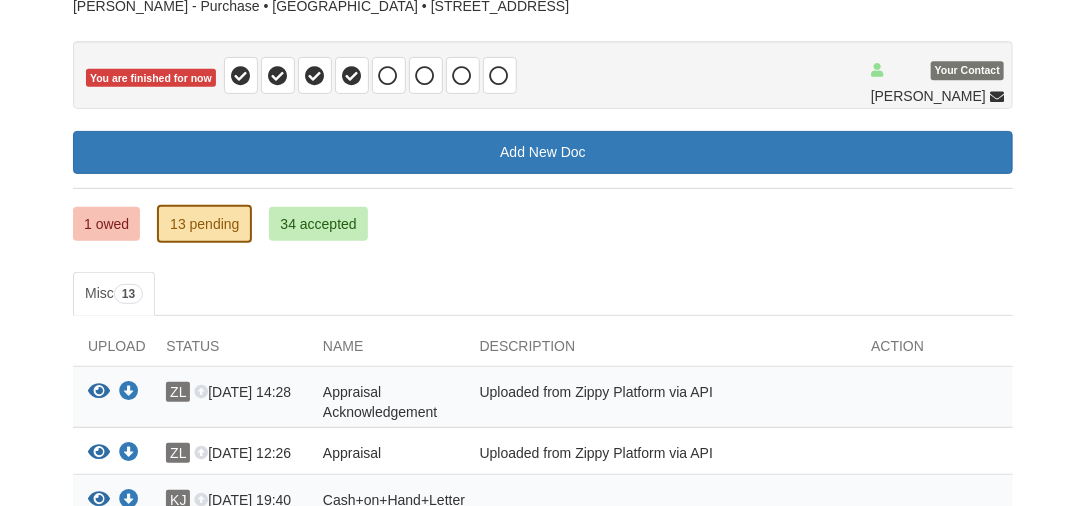 scroll, scrollTop: 161, scrollLeft: 0, axis: vertical 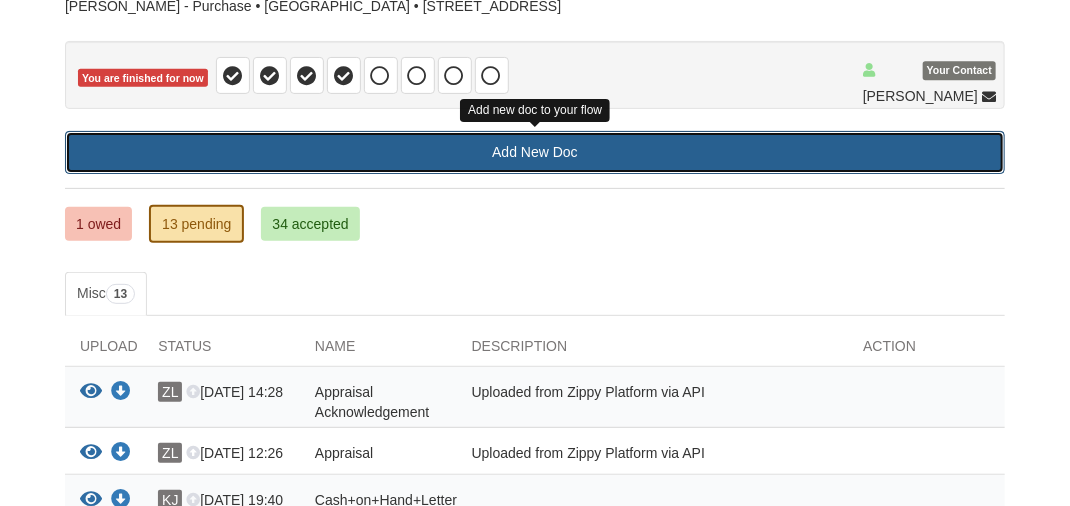 click on "Add New Doc" at bounding box center [535, 152] 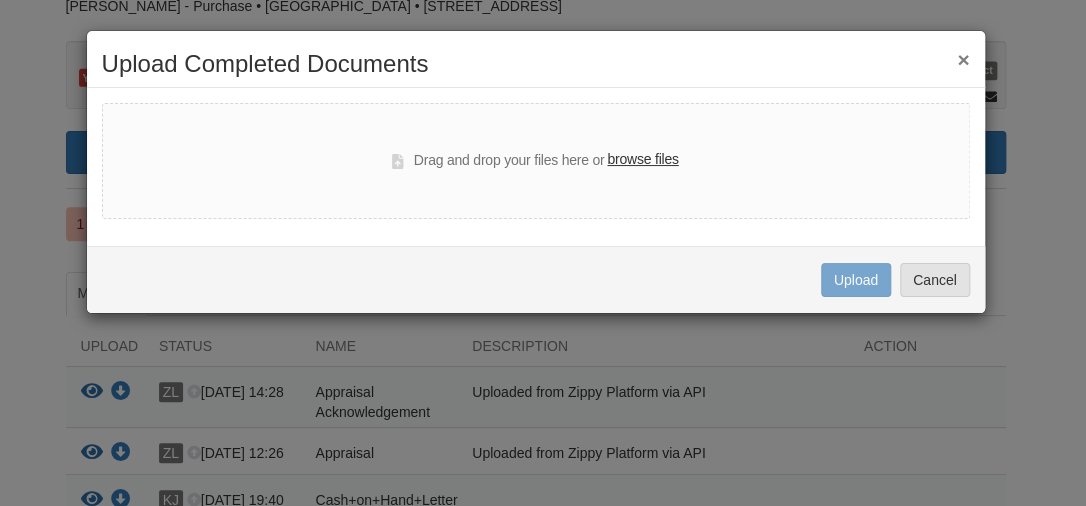 click on "browse files" at bounding box center (642, 160) 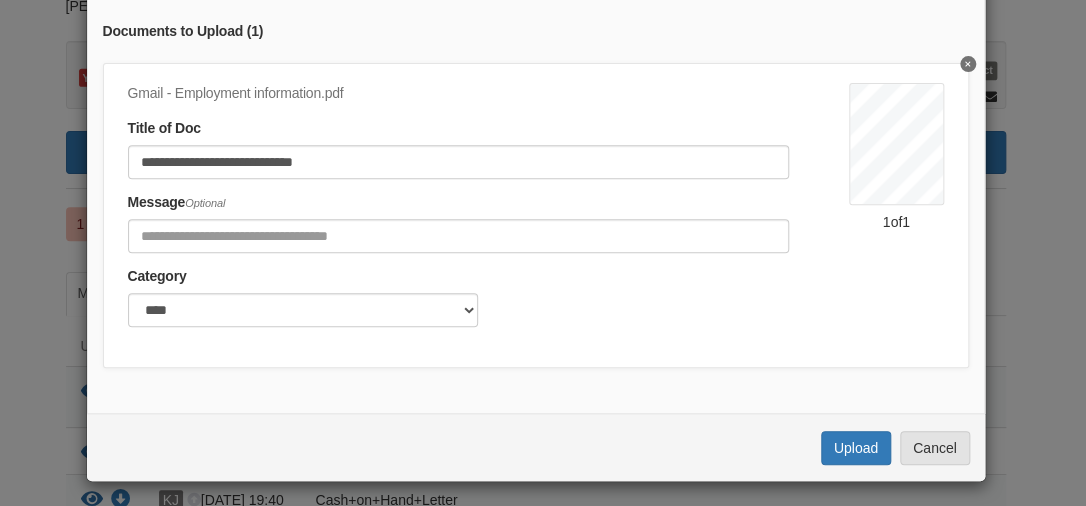 scroll, scrollTop: 220, scrollLeft: 0, axis: vertical 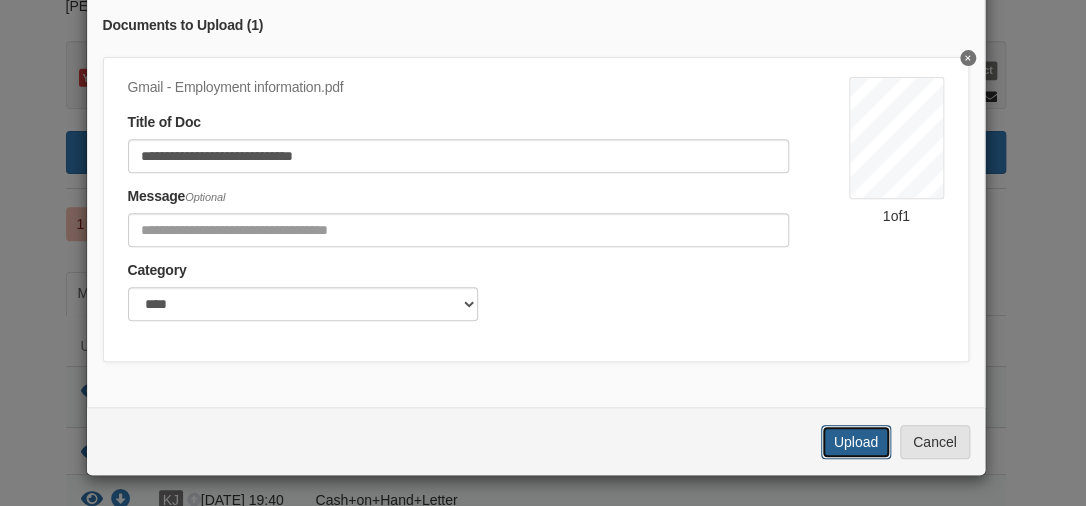 click on "Upload" at bounding box center [856, 442] 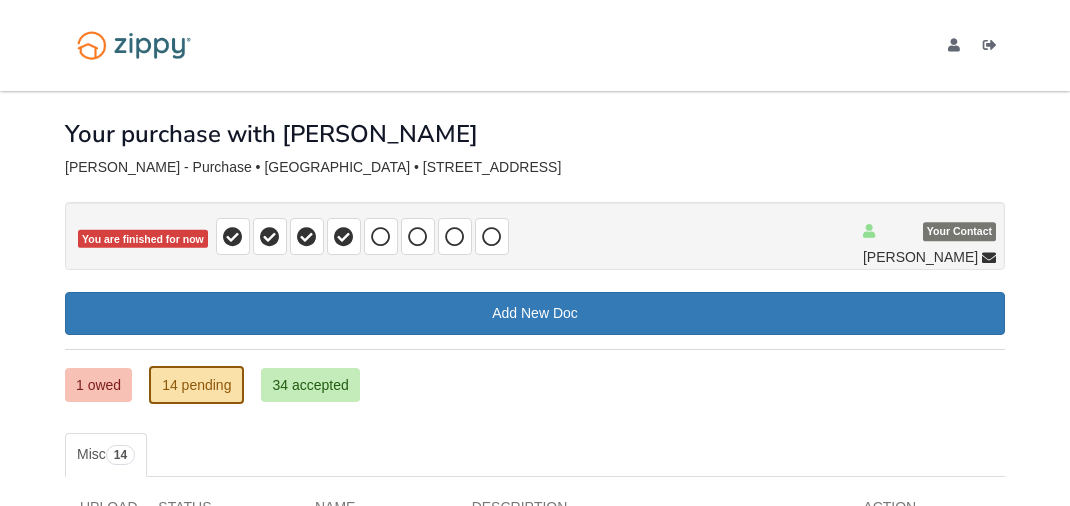 scroll, scrollTop: 161, scrollLeft: 0, axis: vertical 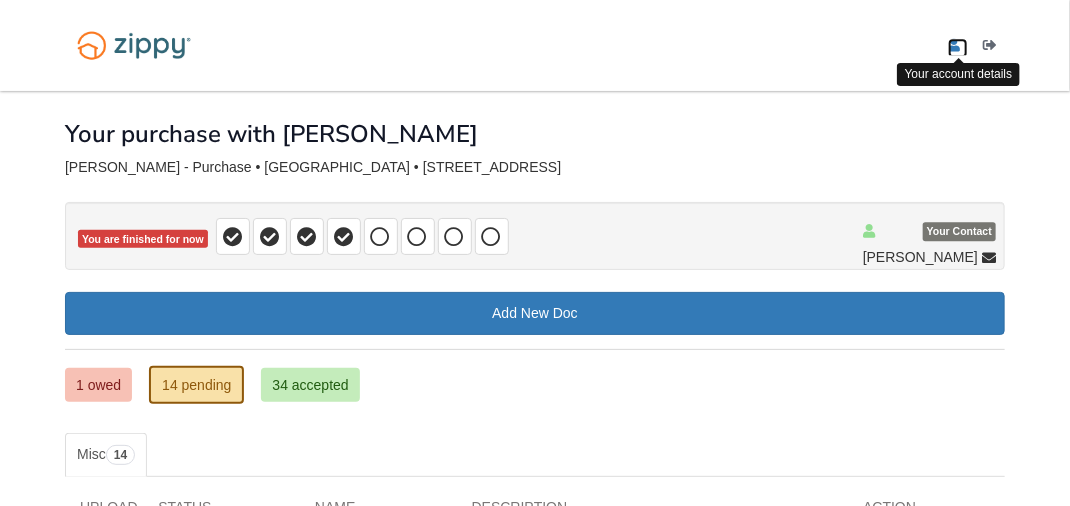 click at bounding box center [954, 46] 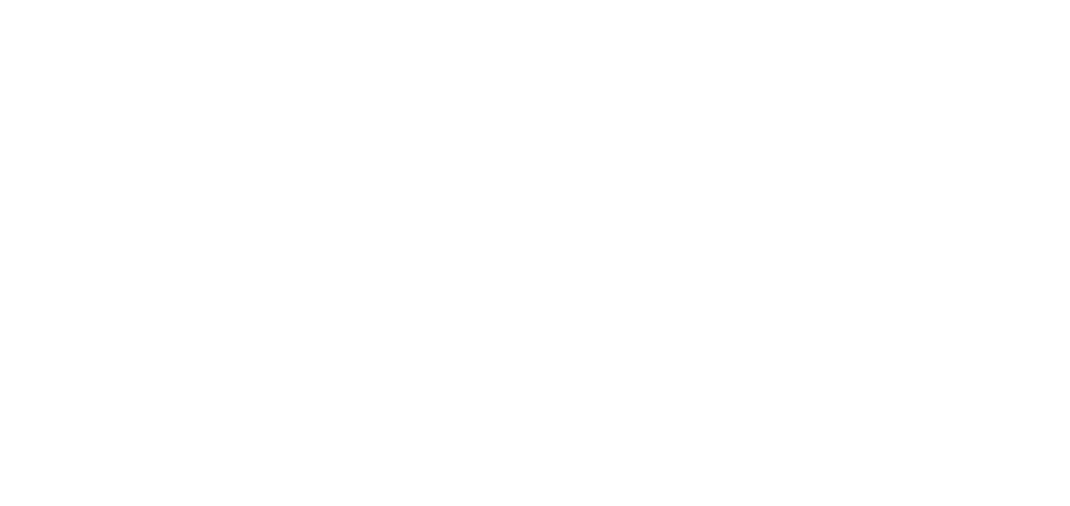scroll, scrollTop: 0, scrollLeft: 0, axis: both 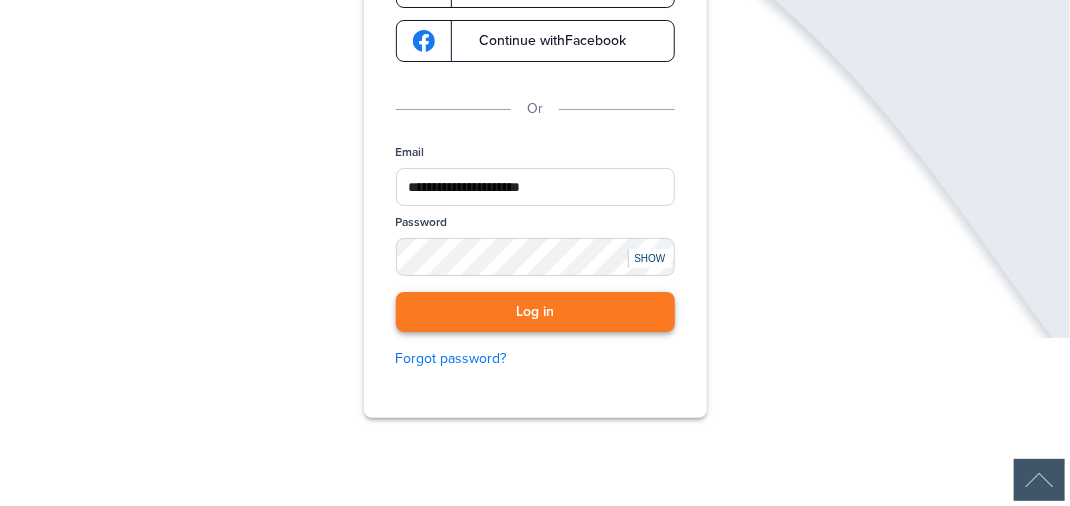 click on "Log in" at bounding box center [535, 312] 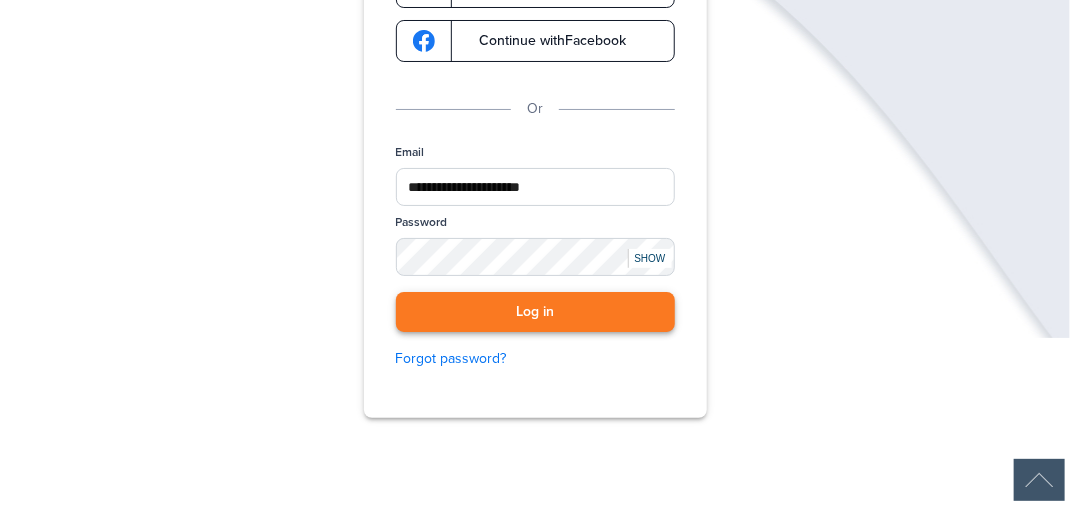 click on "Log in" at bounding box center [535, 312] 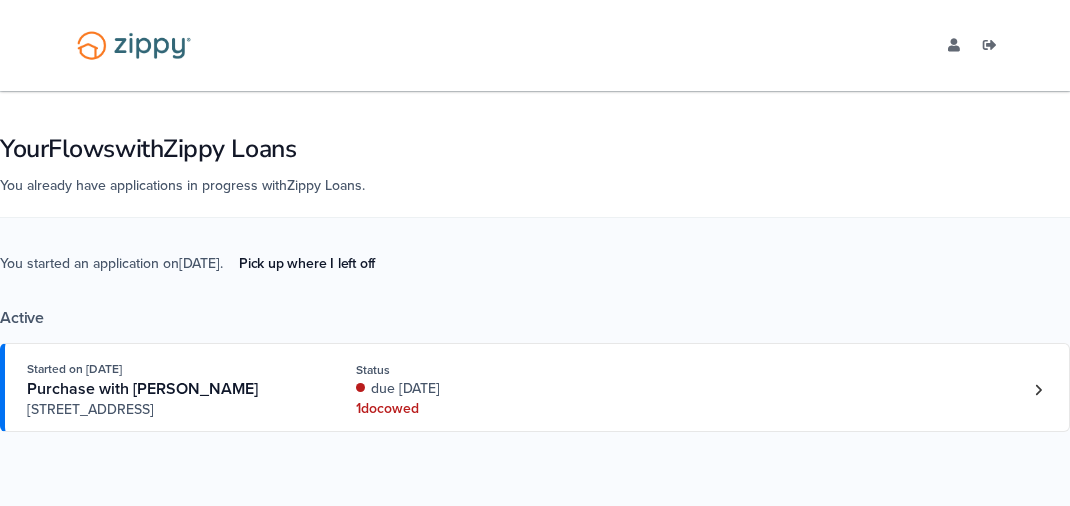 scroll, scrollTop: 0, scrollLeft: 0, axis: both 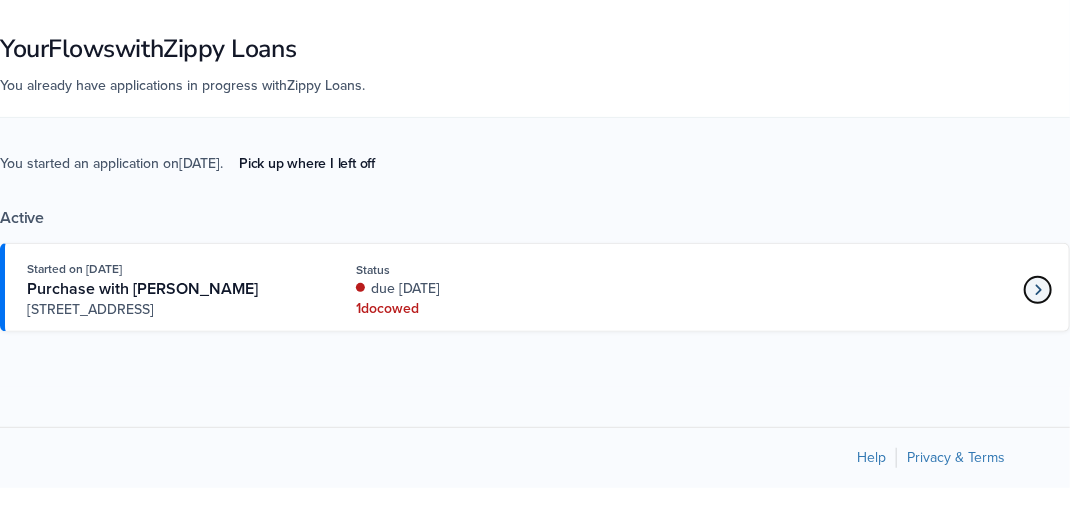 click at bounding box center [1038, 290] 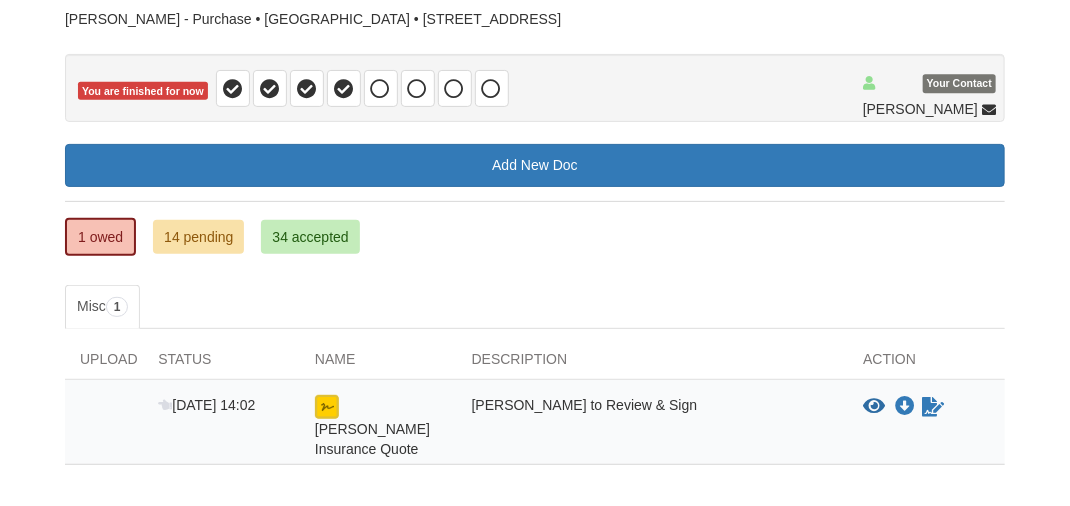 scroll, scrollTop: 244, scrollLeft: 0, axis: vertical 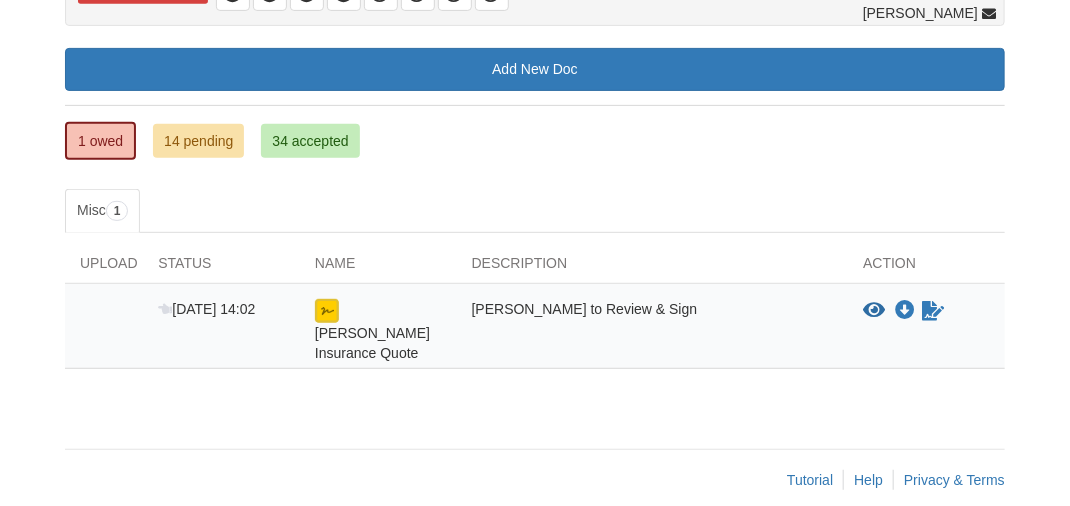 click on "[PERSON_NAME] Insurance Quote" at bounding box center (378, 331) 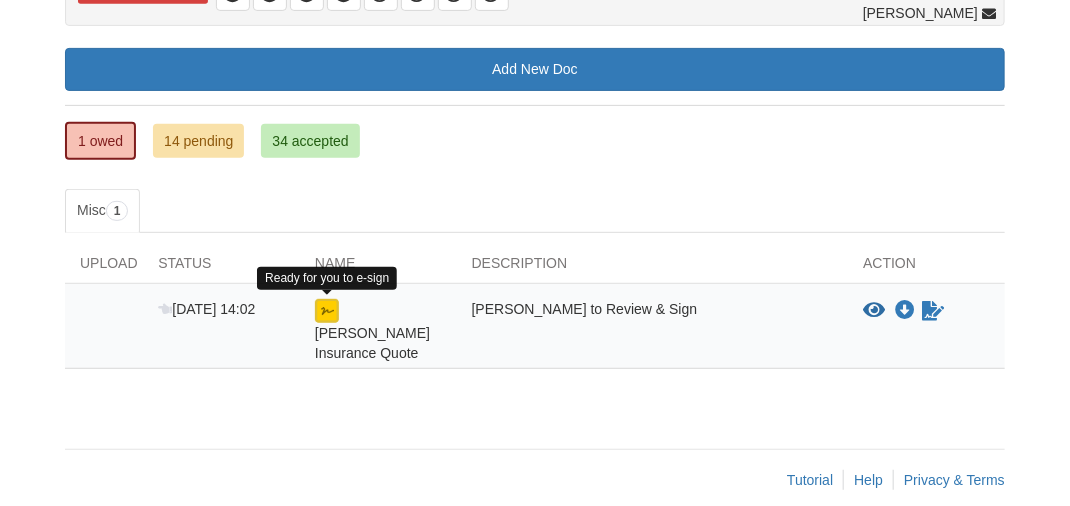 click at bounding box center [327, 311] 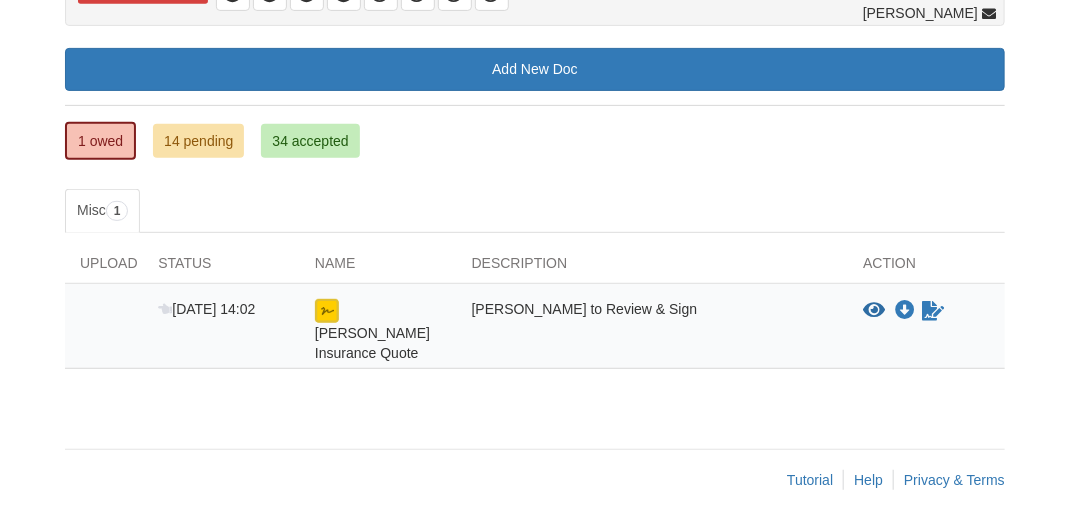 click at bounding box center (327, 311) 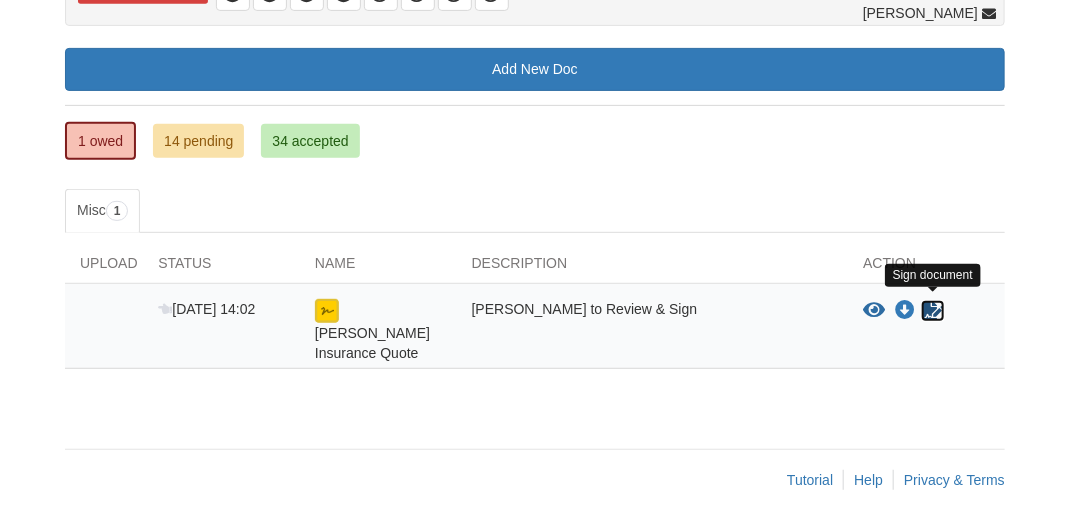 click at bounding box center [933, 311] 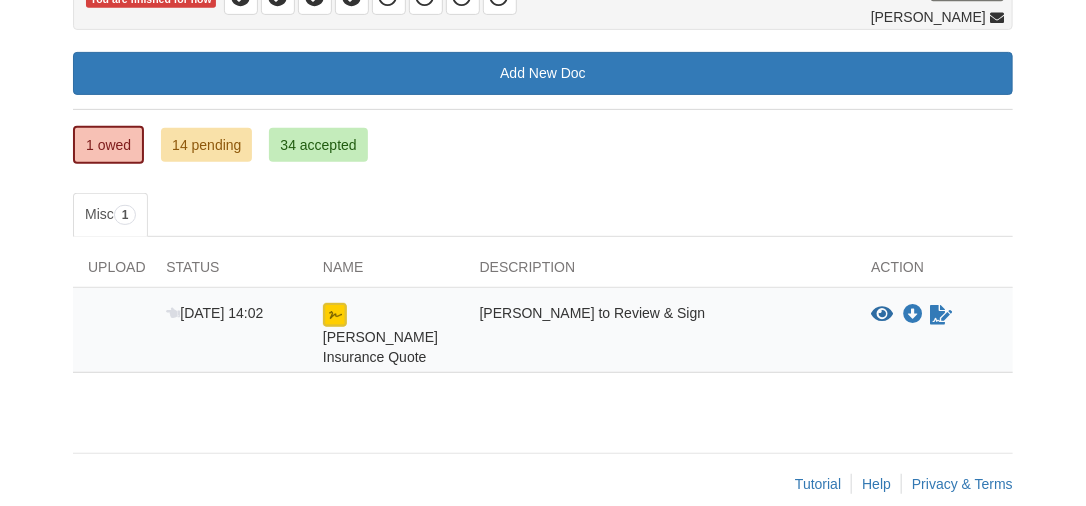 scroll, scrollTop: 244, scrollLeft: 0, axis: vertical 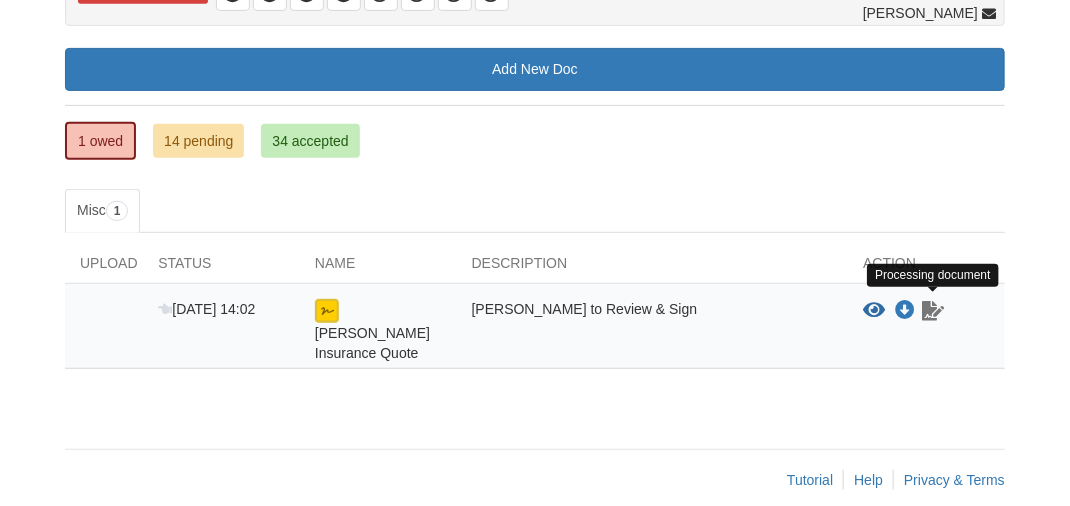 click at bounding box center [933, 311] 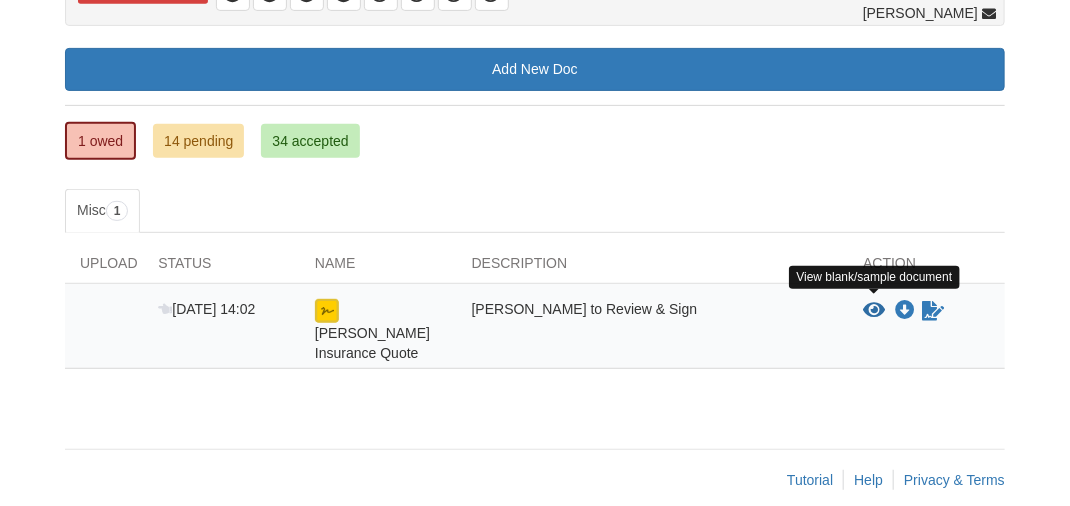 click at bounding box center [874, 311] 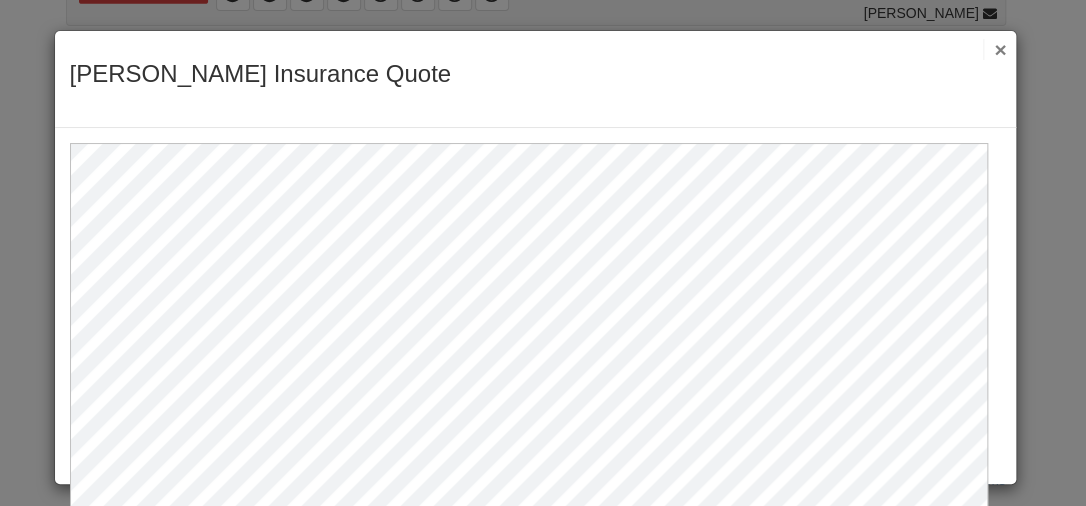 click on "×" at bounding box center (994, 49) 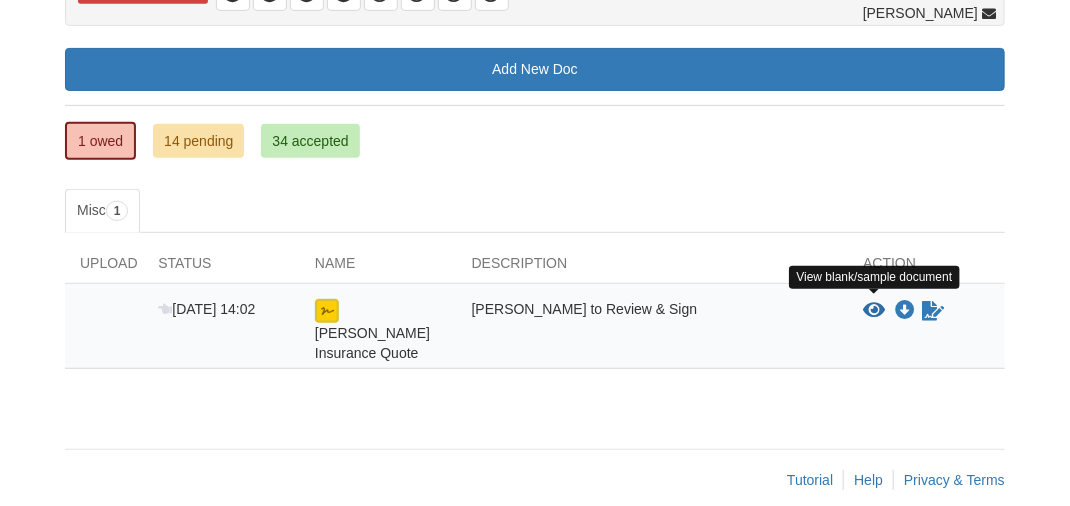 click at bounding box center (874, 311) 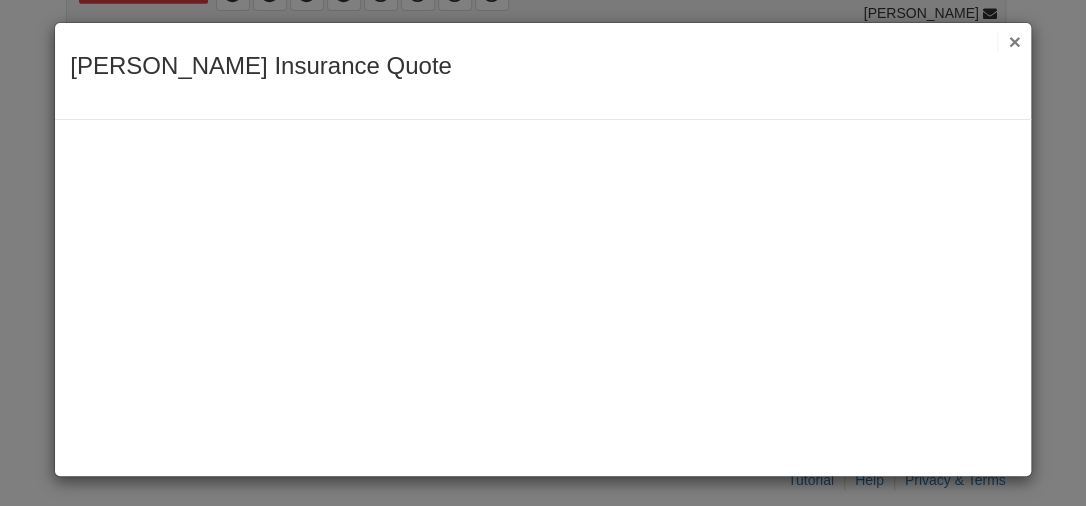 scroll, scrollTop: 9, scrollLeft: 0, axis: vertical 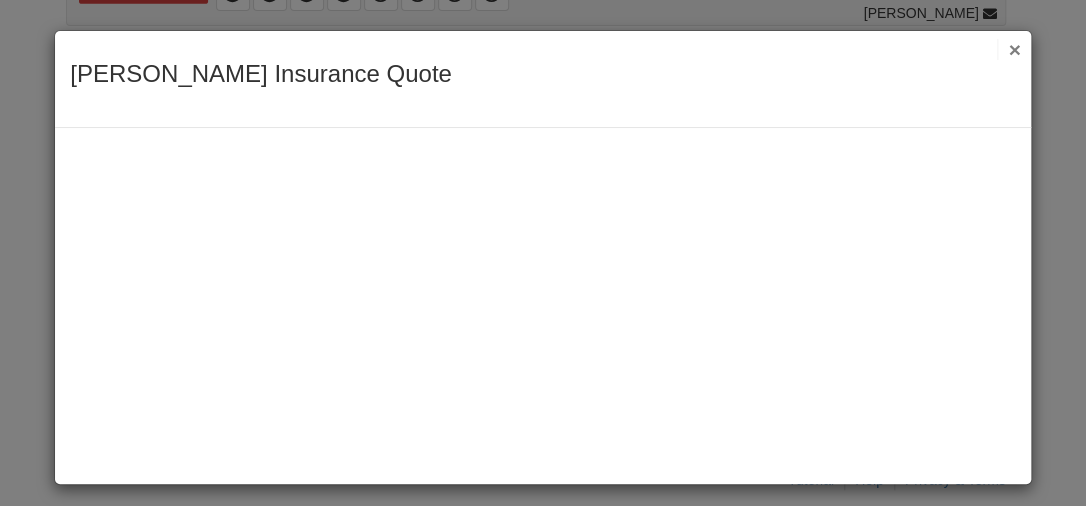 click on "×" at bounding box center (1008, 49) 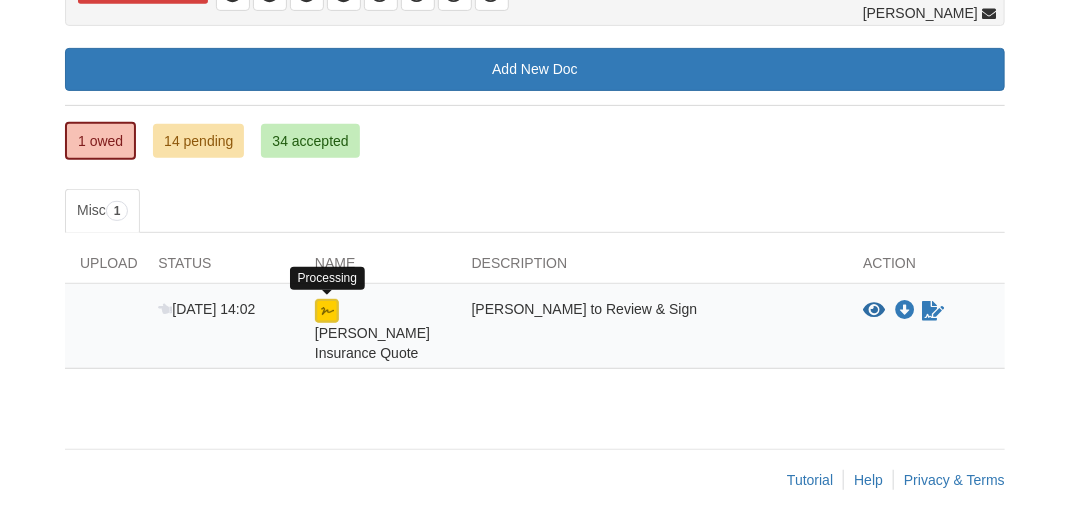 click at bounding box center [327, 311] 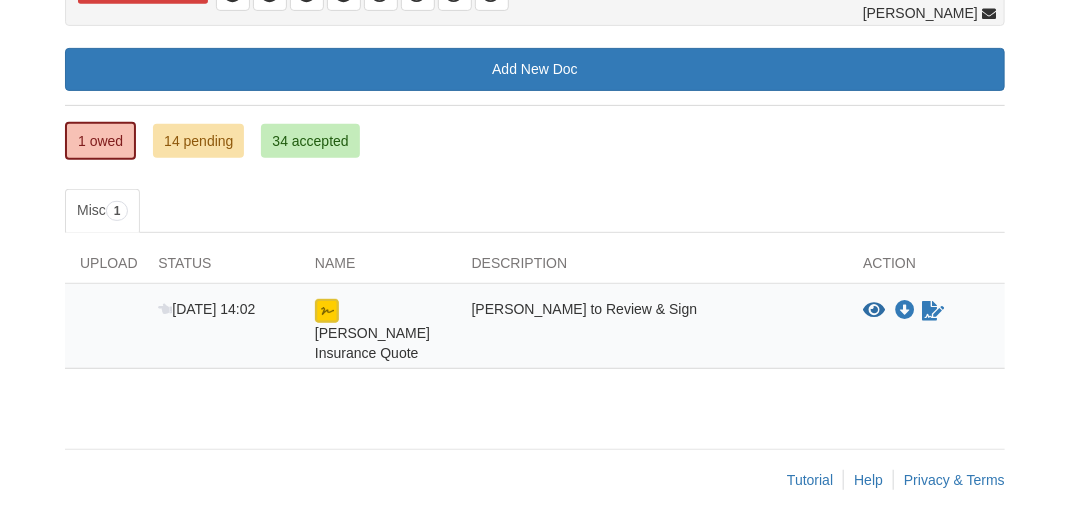 click at bounding box center (327, 311) 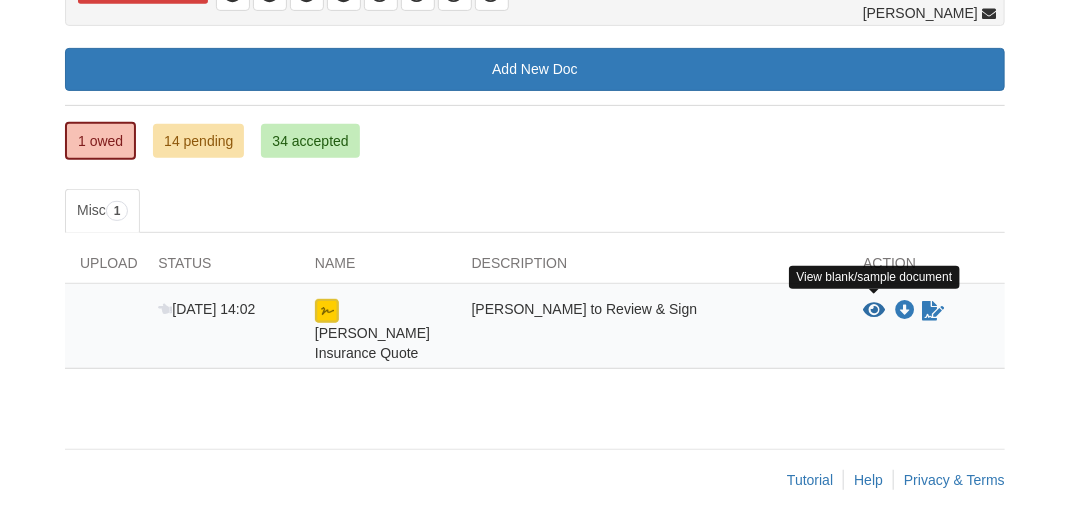 click at bounding box center (874, 311) 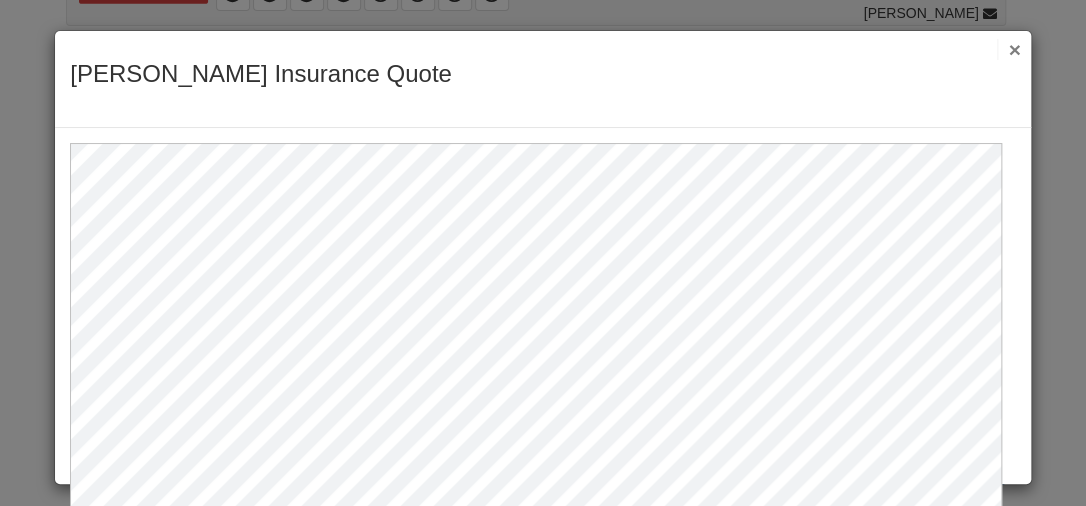 click on "×" at bounding box center (1008, 49) 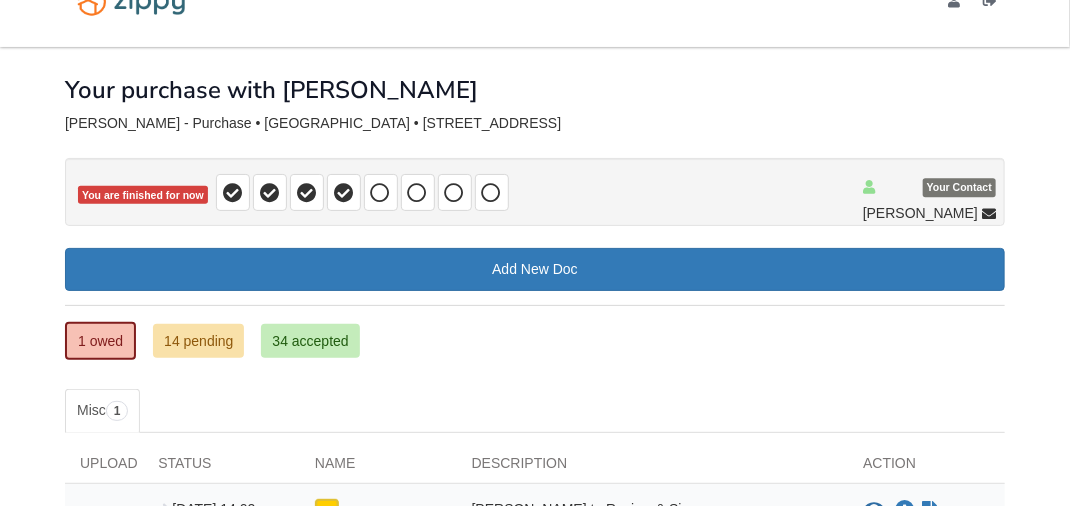 scroll, scrollTop: 0, scrollLeft: 0, axis: both 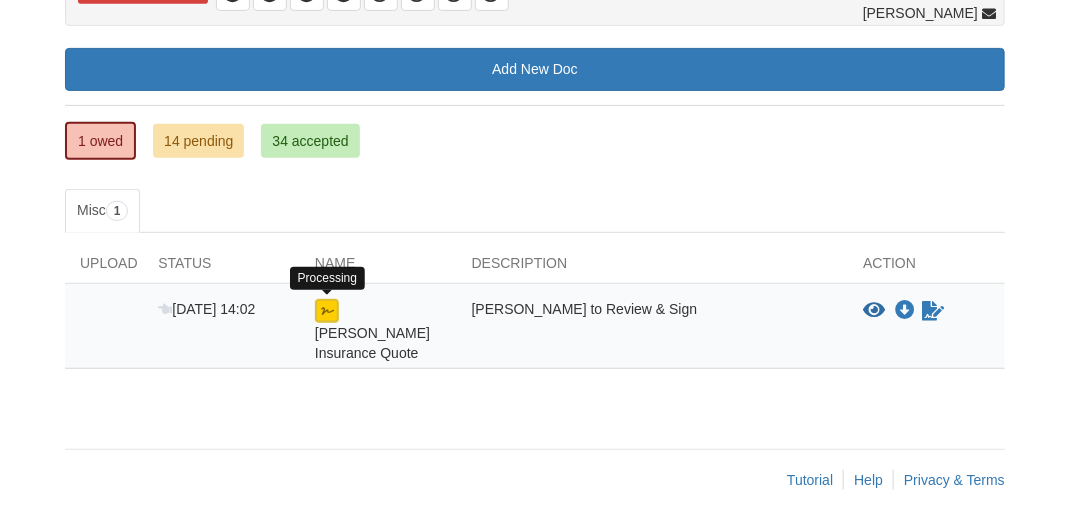 click at bounding box center (327, 311) 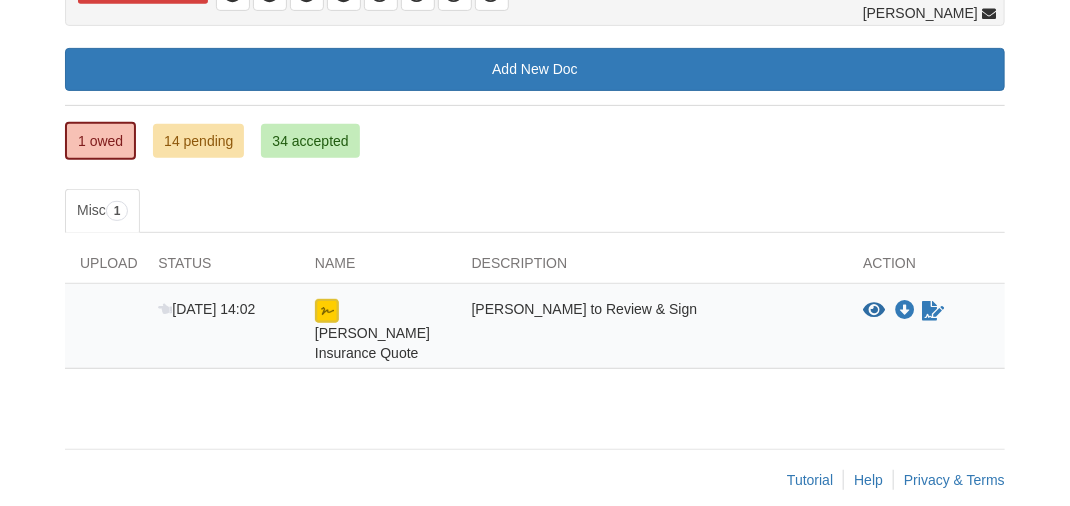 click on "Jackson Insurance Quote" at bounding box center (372, 343) 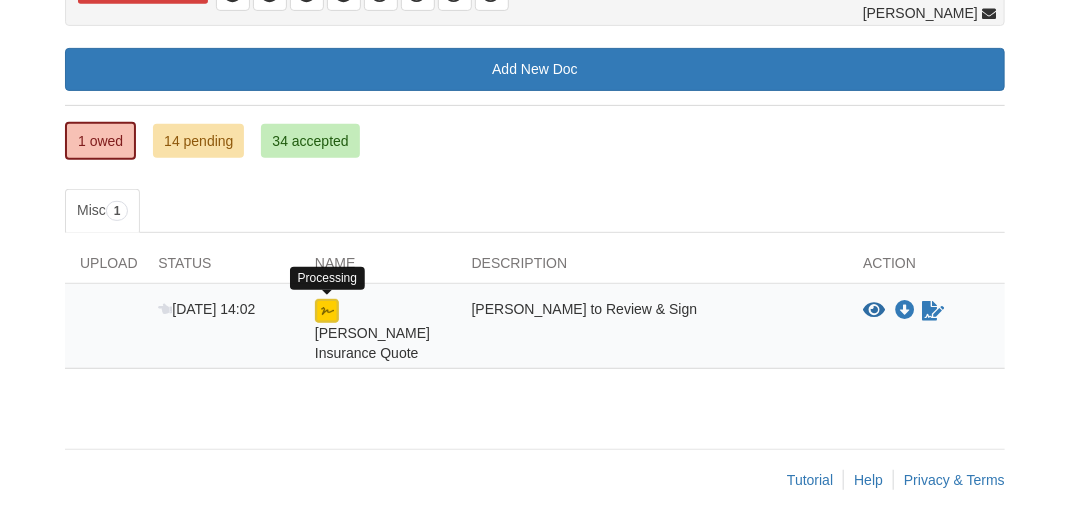click at bounding box center [327, 311] 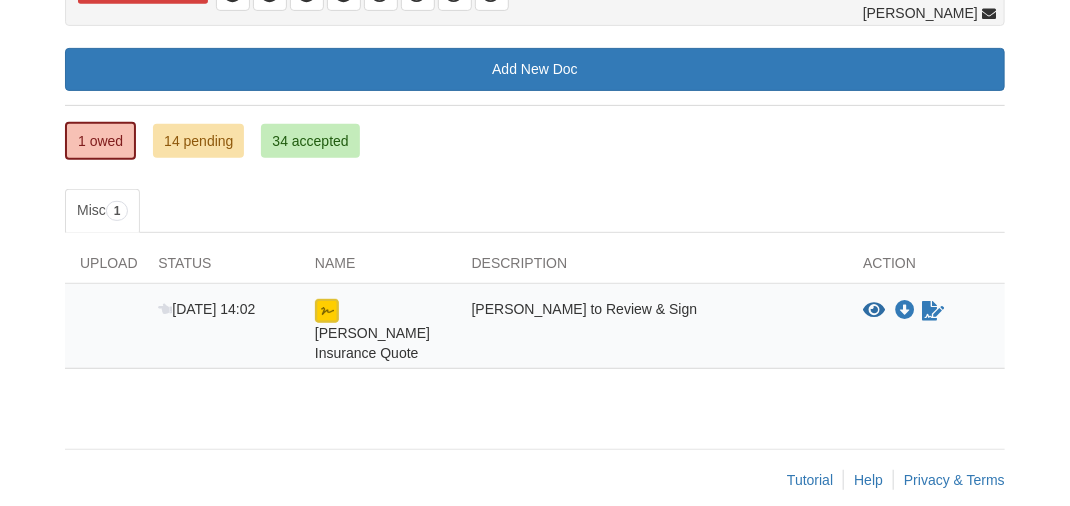 click at bounding box center (327, 311) 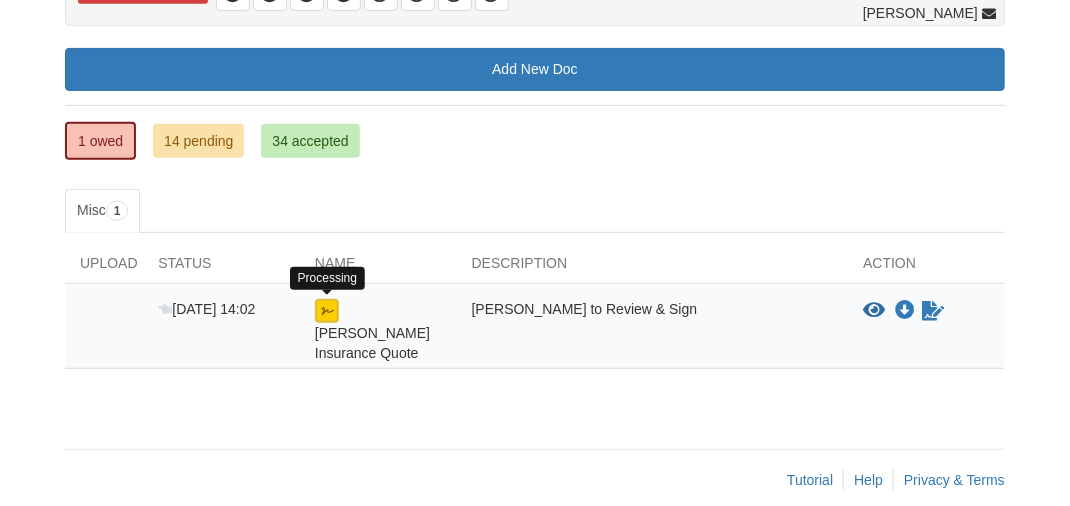click at bounding box center [327, 311] 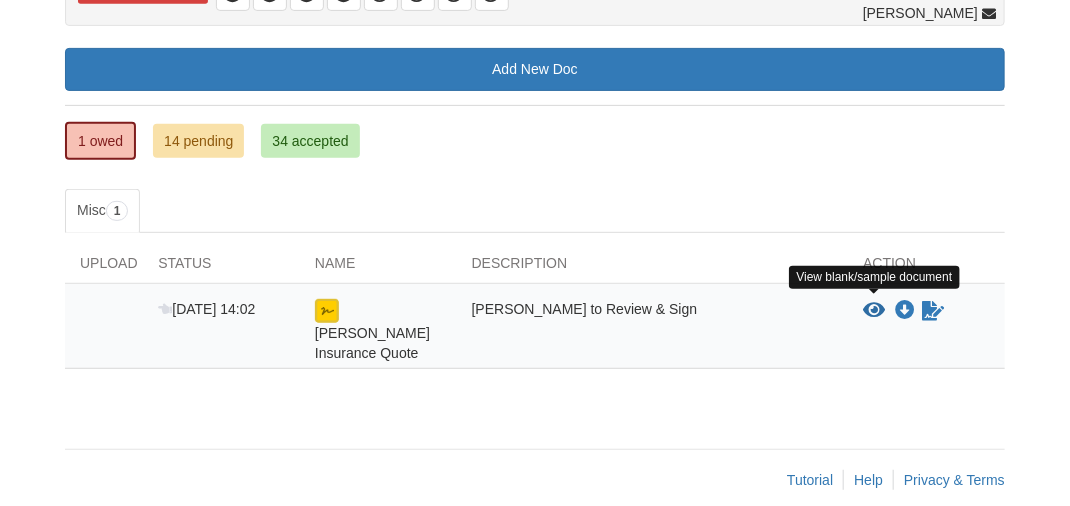 click at bounding box center (874, 311) 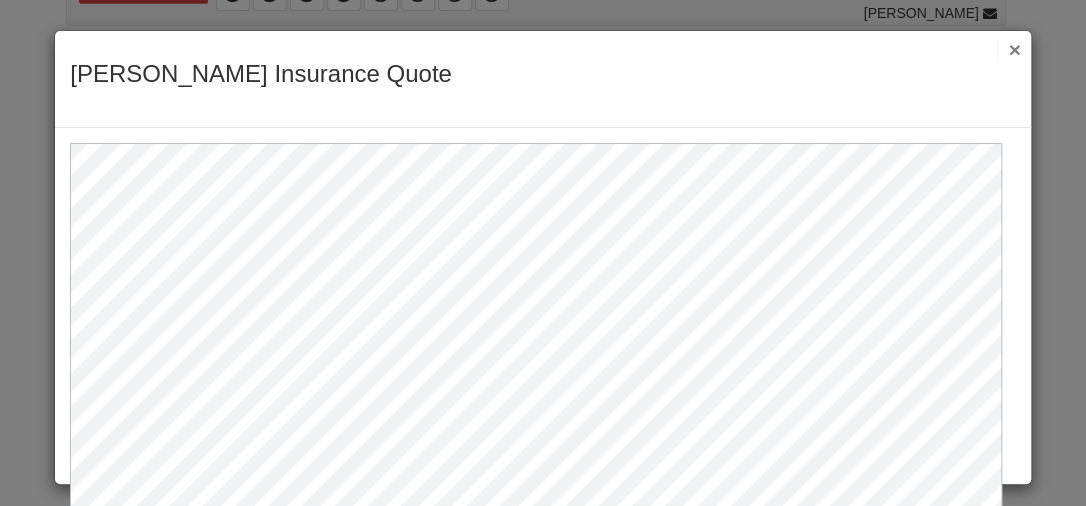 click on "×" at bounding box center (1008, 49) 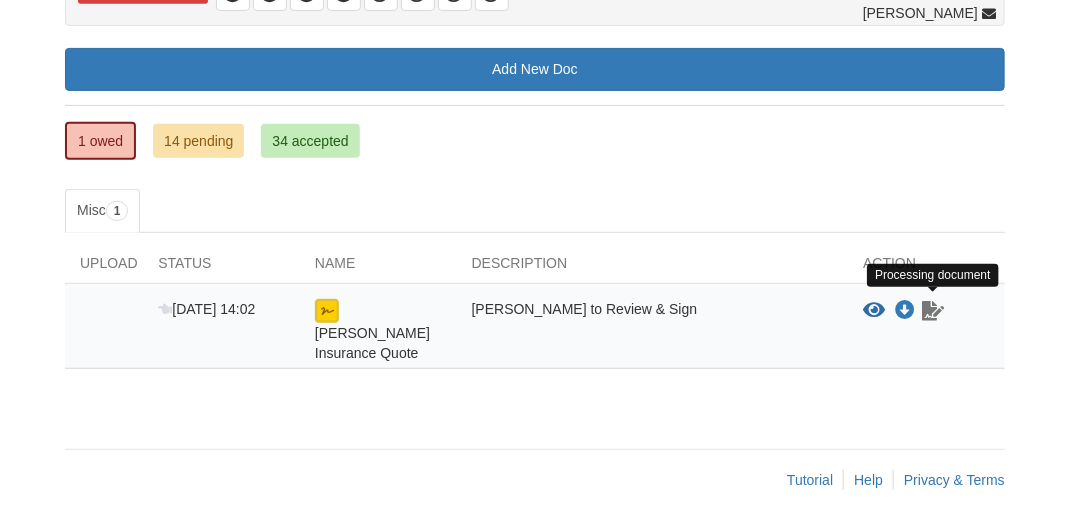 click at bounding box center [933, 311] 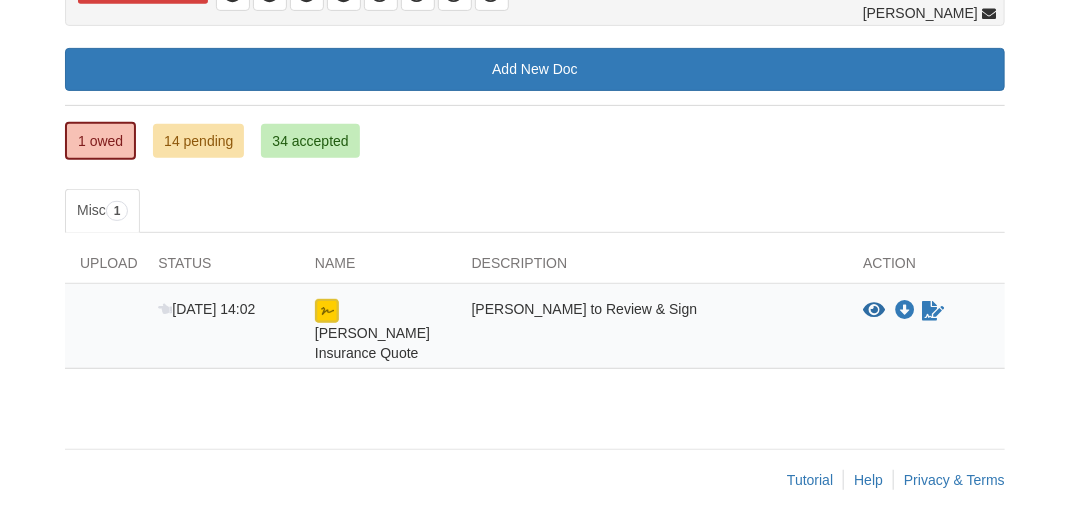 click on "View blank/sample document
View blank/sample document
Download file/sample doc
Download file/sample doc
Sign document" at bounding box center (926, 331) 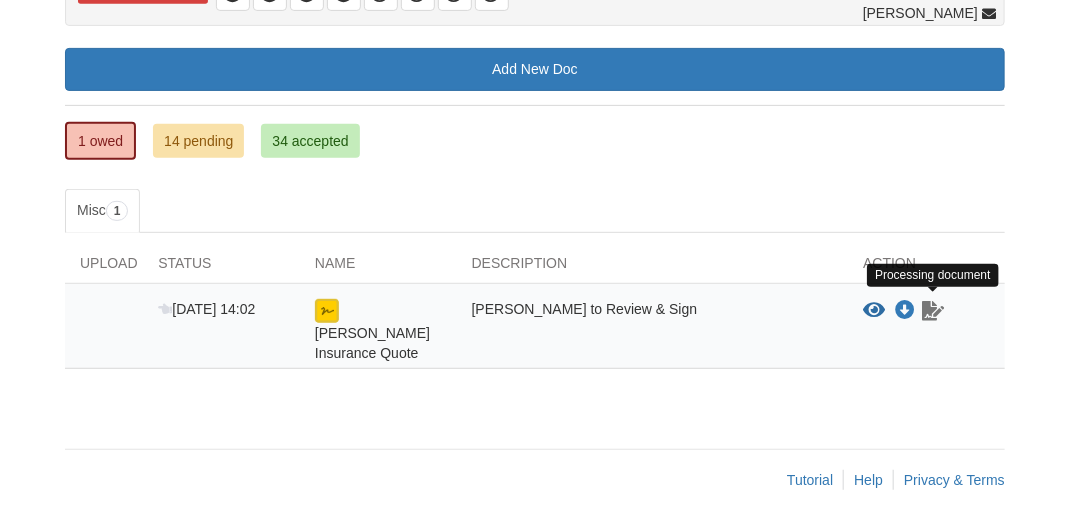 click at bounding box center [933, 311] 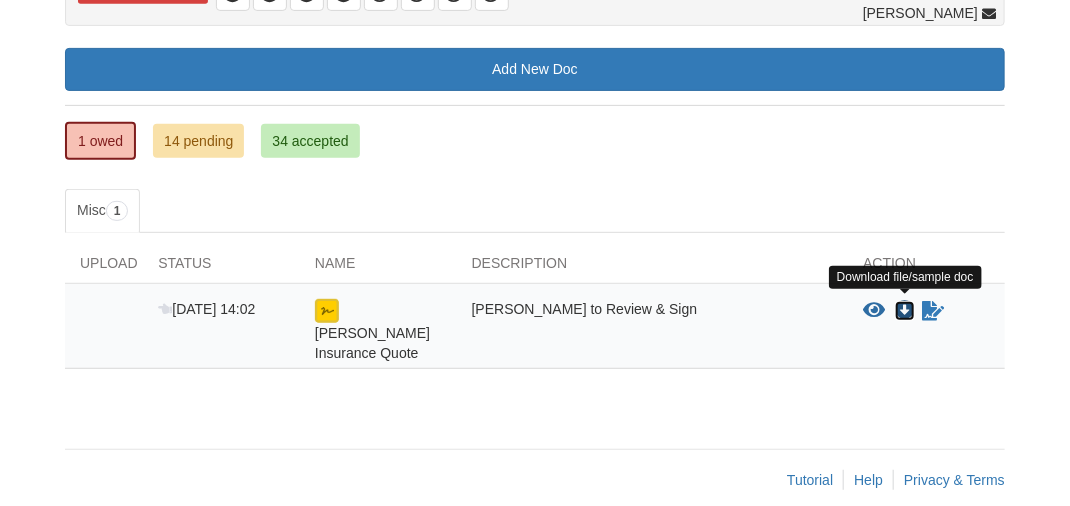 click at bounding box center (905, 311) 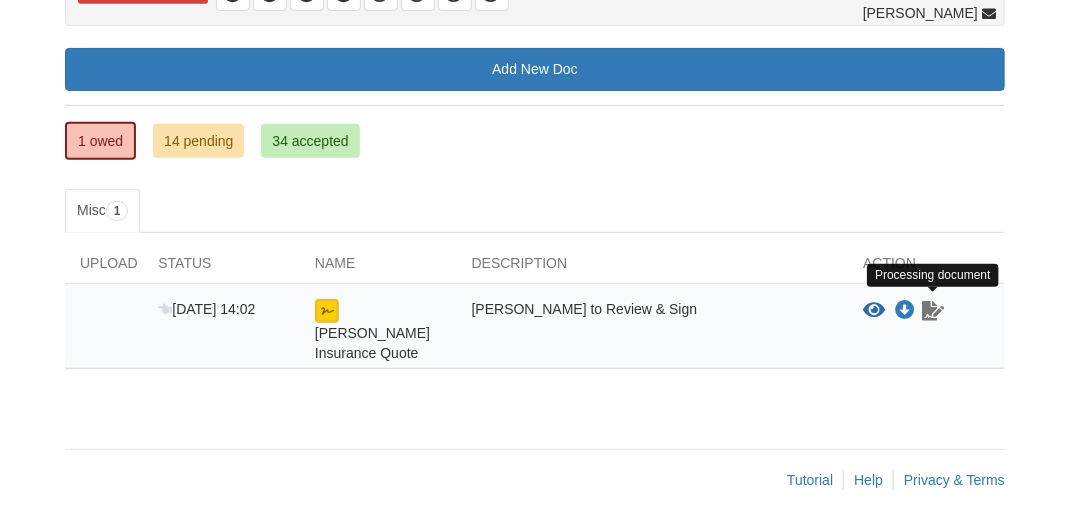 click at bounding box center [933, 311] 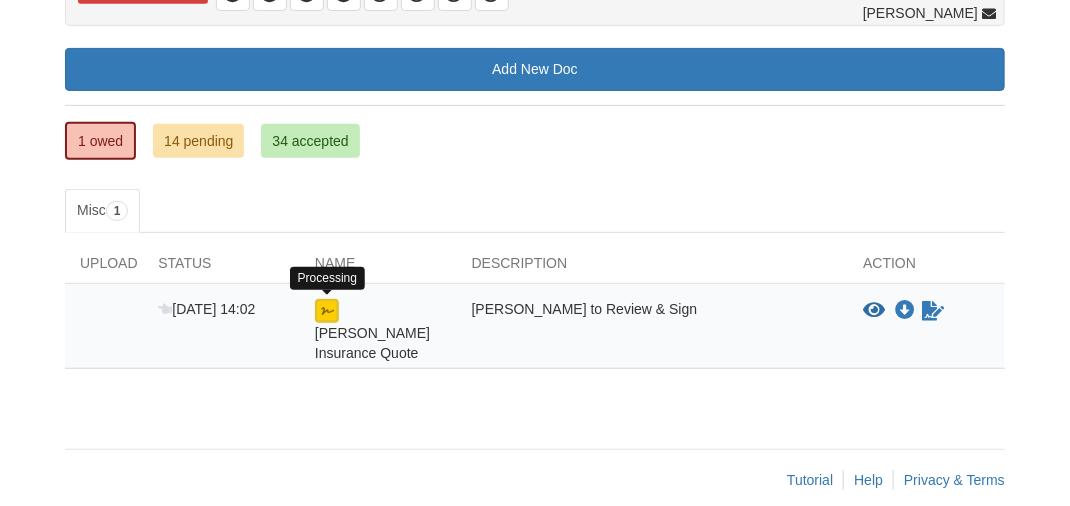 click at bounding box center [327, 311] 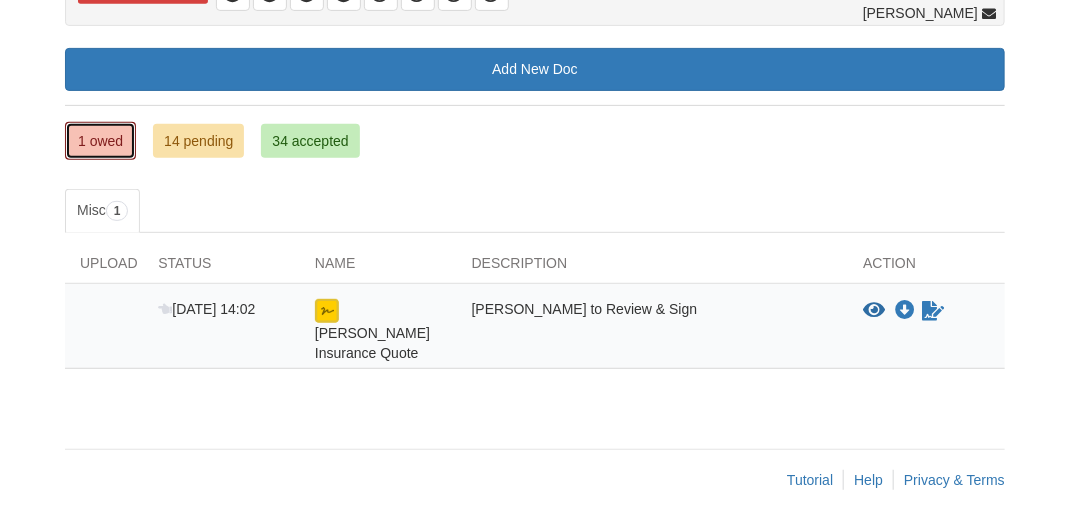 click on "1 owed" at bounding box center [100, 141] 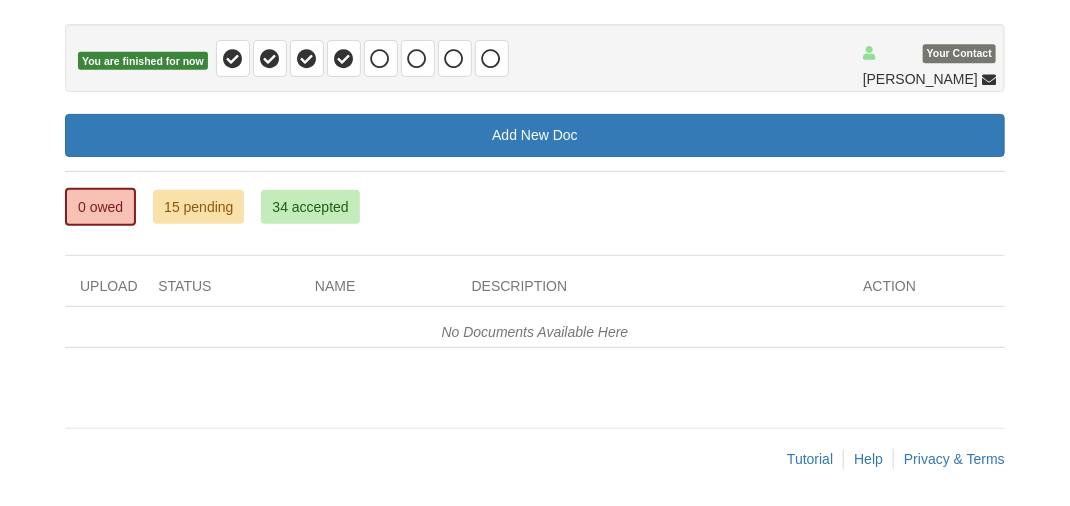 scroll, scrollTop: 0, scrollLeft: 0, axis: both 